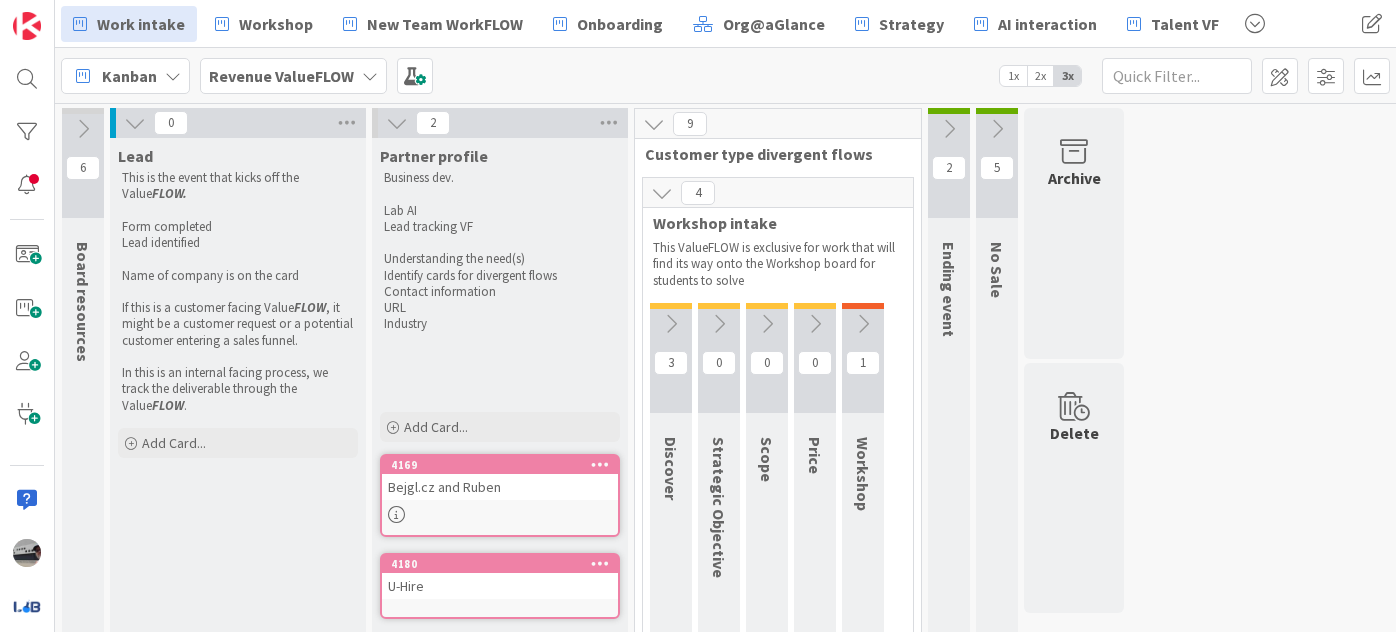 scroll, scrollTop: 0, scrollLeft: 0, axis: both 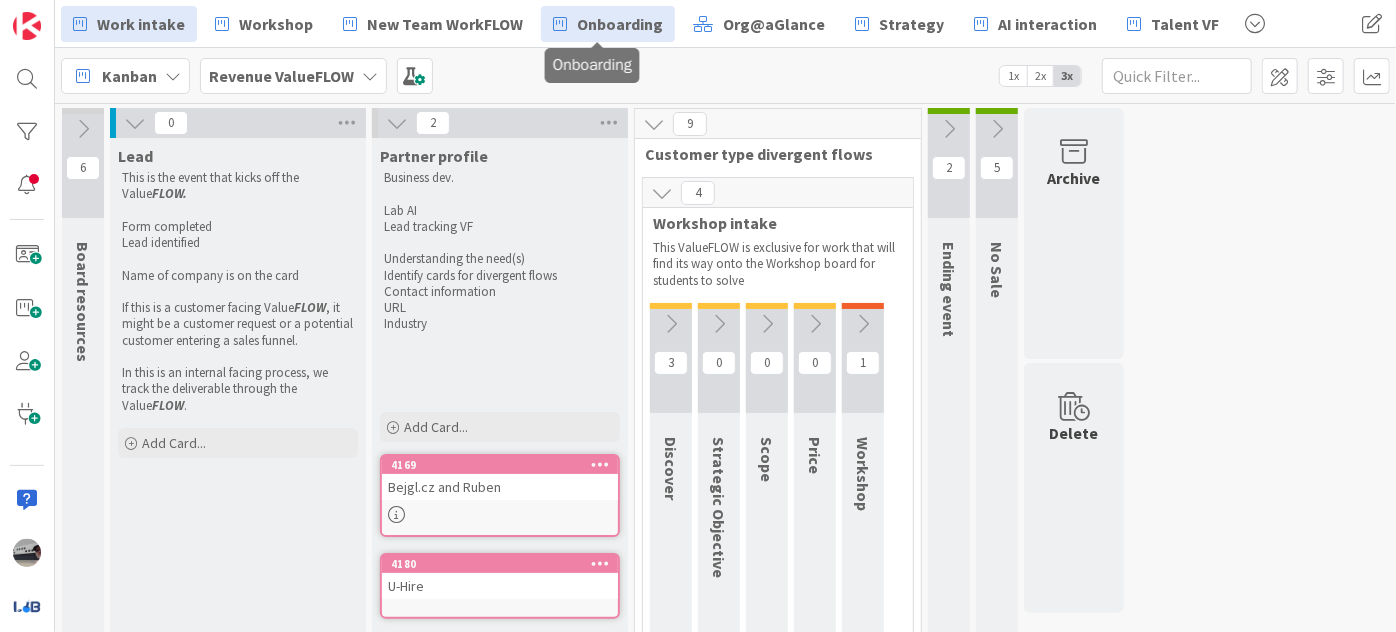 click on "Onboarding" at bounding box center [620, 24] 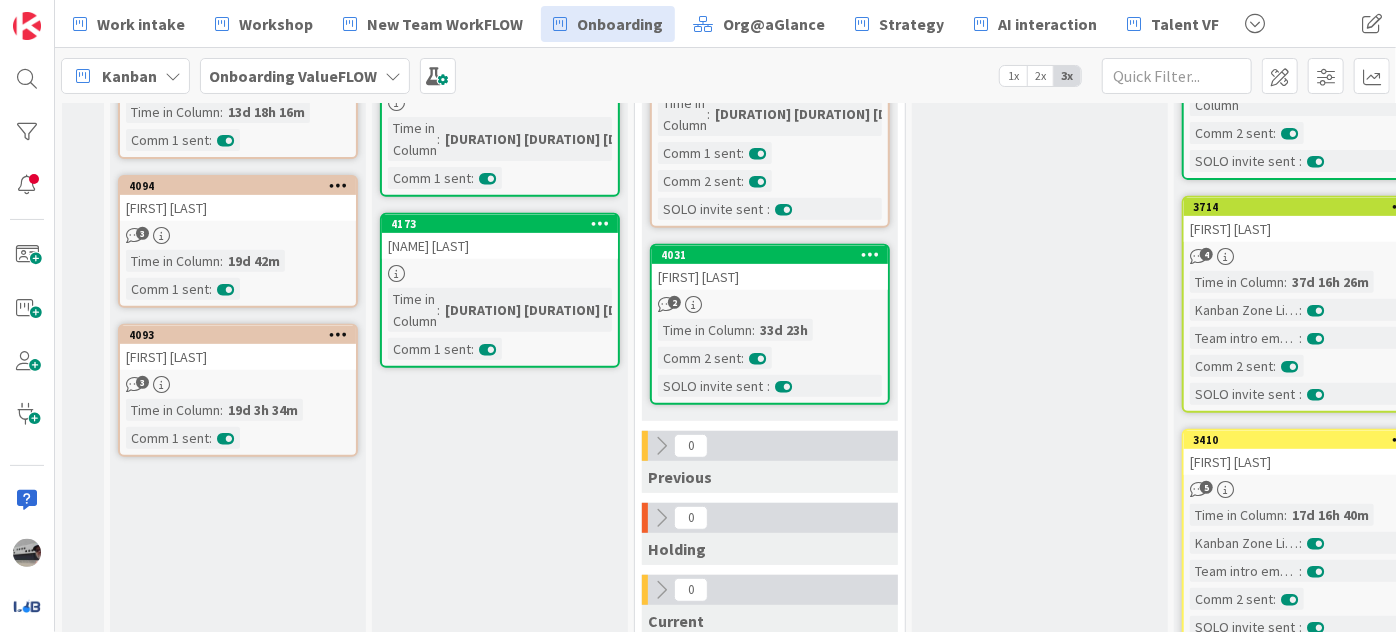 scroll, scrollTop: 363, scrollLeft: 0, axis: vertical 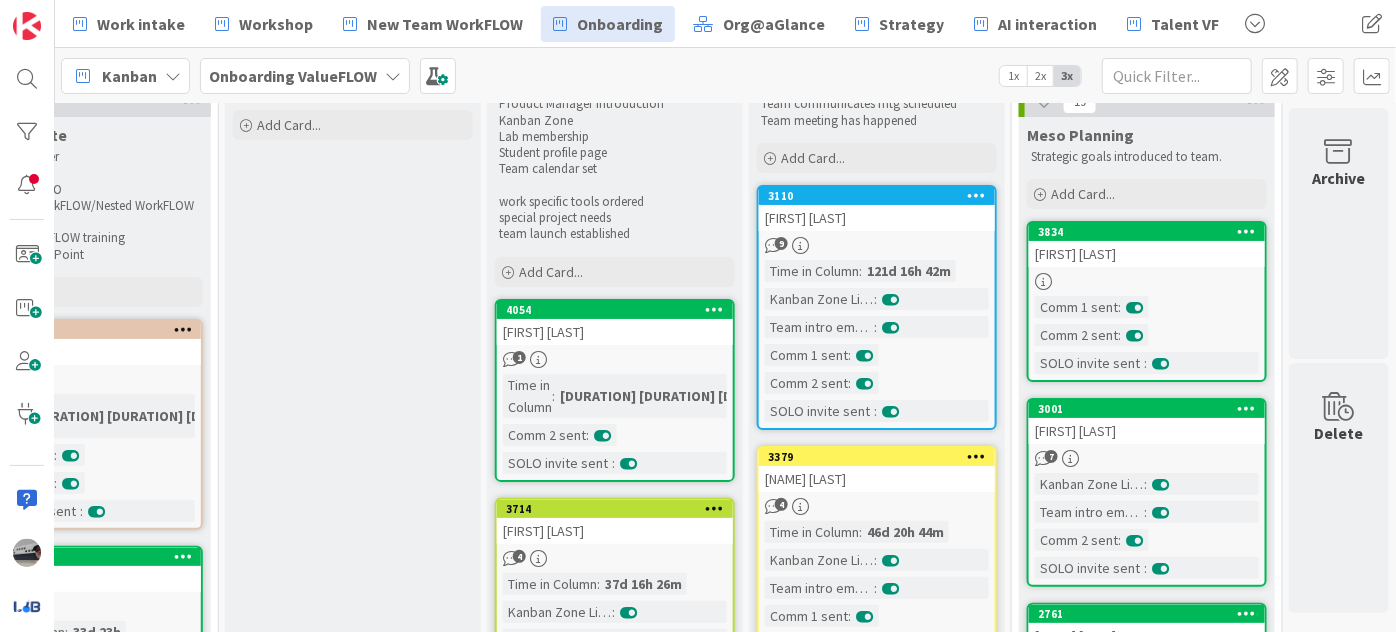 click on "[FIRST] [LAST]" at bounding box center (1147, 431) 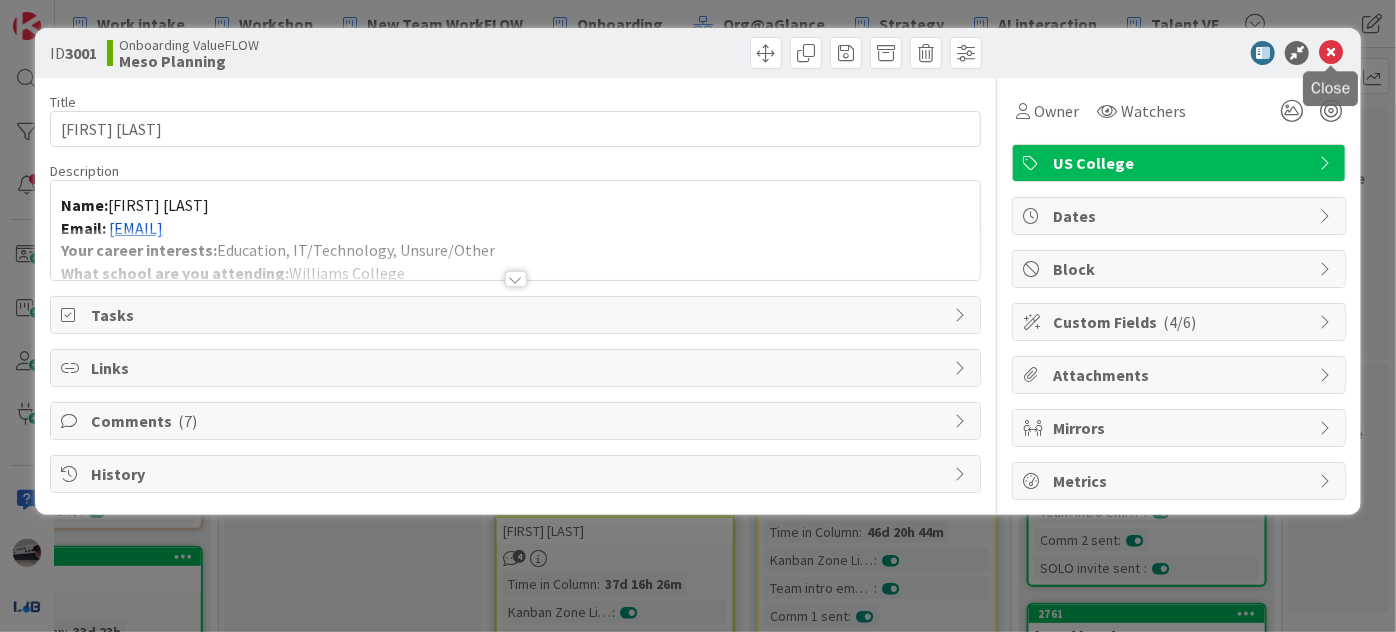 click at bounding box center (1331, 53) 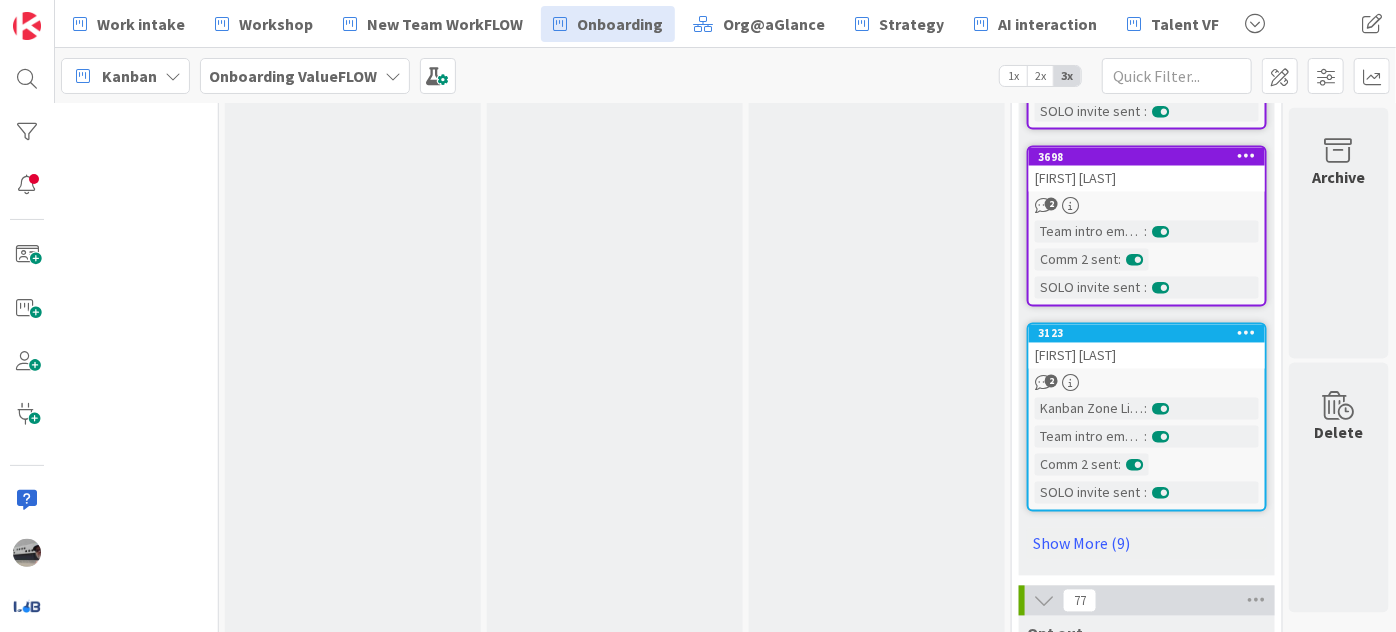 scroll, scrollTop: 1909, scrollLeft: 699, axis: both 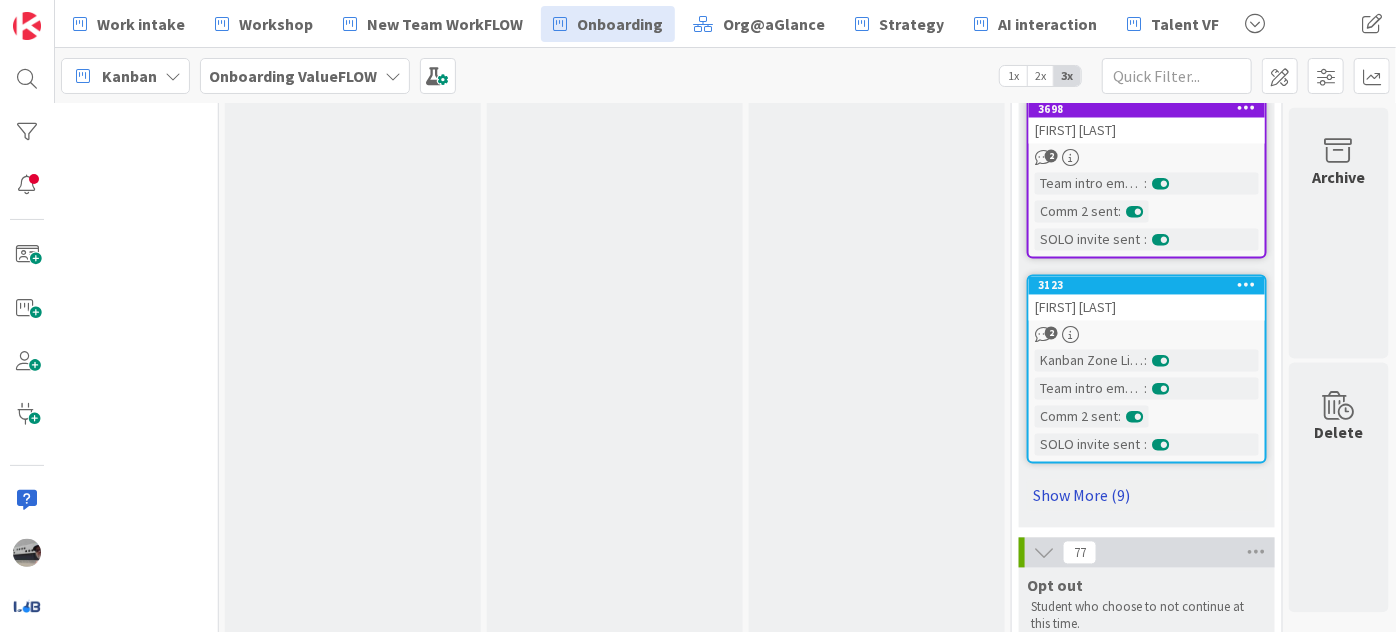click on "Show More (9)" at bounding box center (1147, 496) 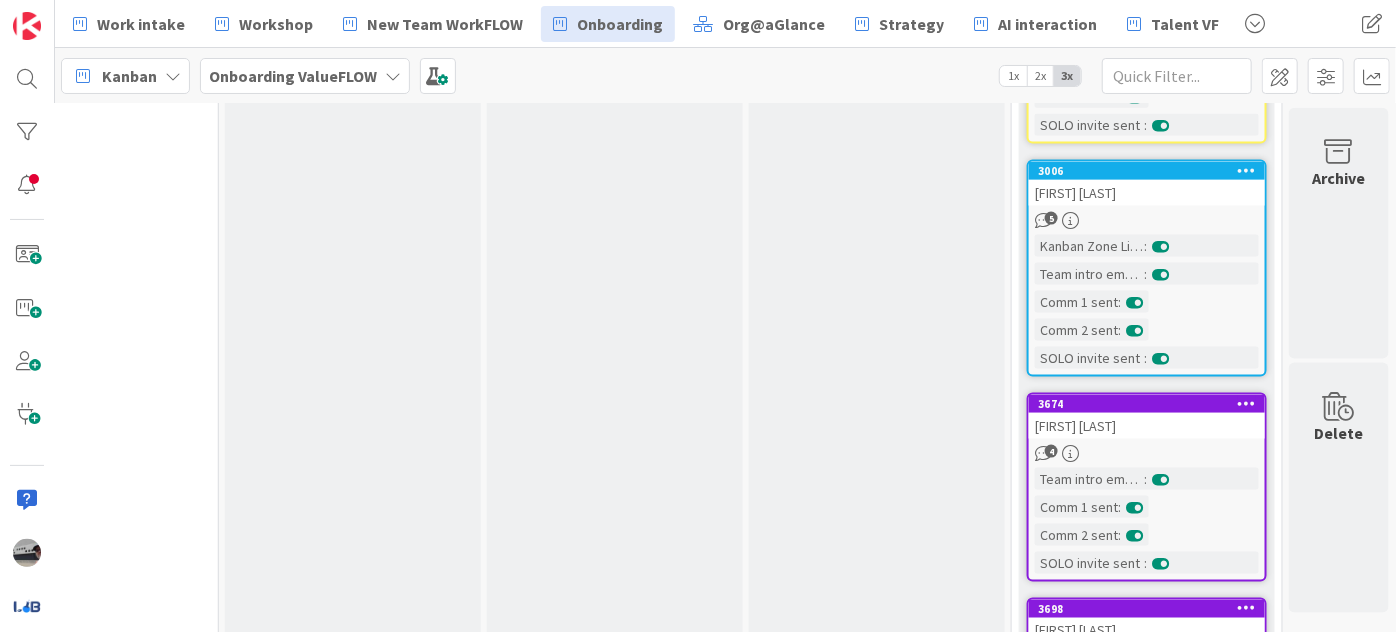 scroll, scrollTop: 1454, scrollLeft: 699, axis: both 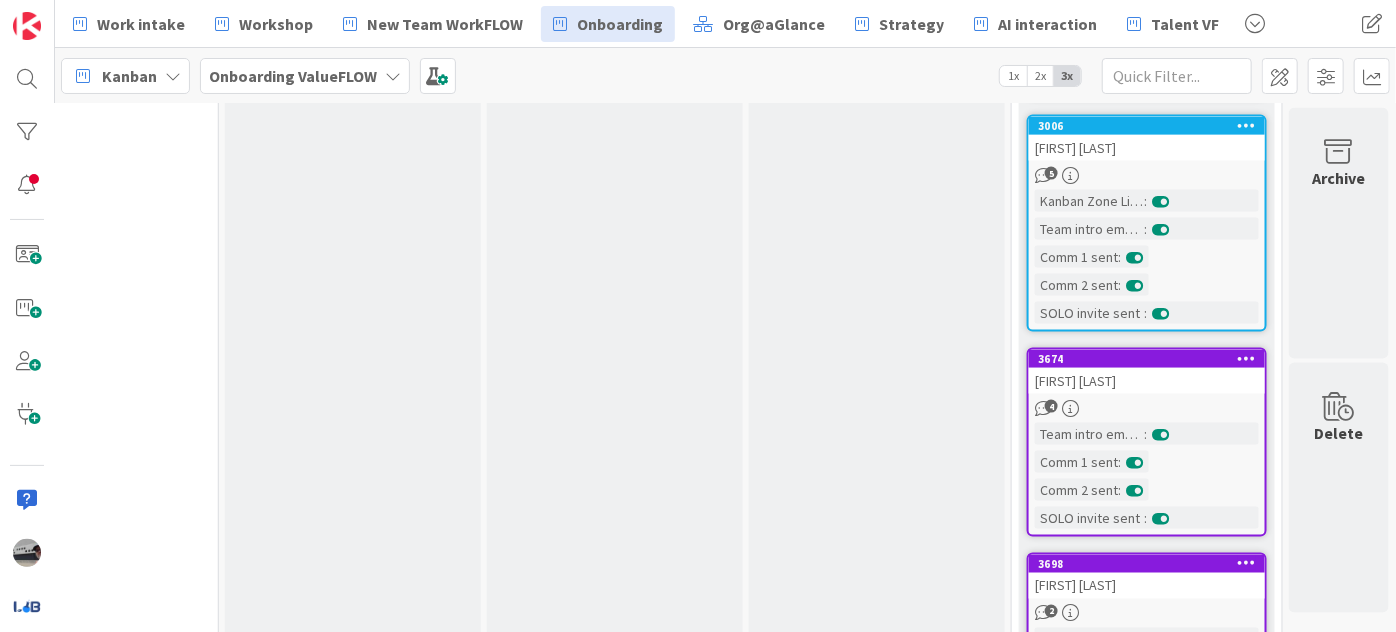 click on "Onboarding ValueFLOW" at bounding box center (293, 76) 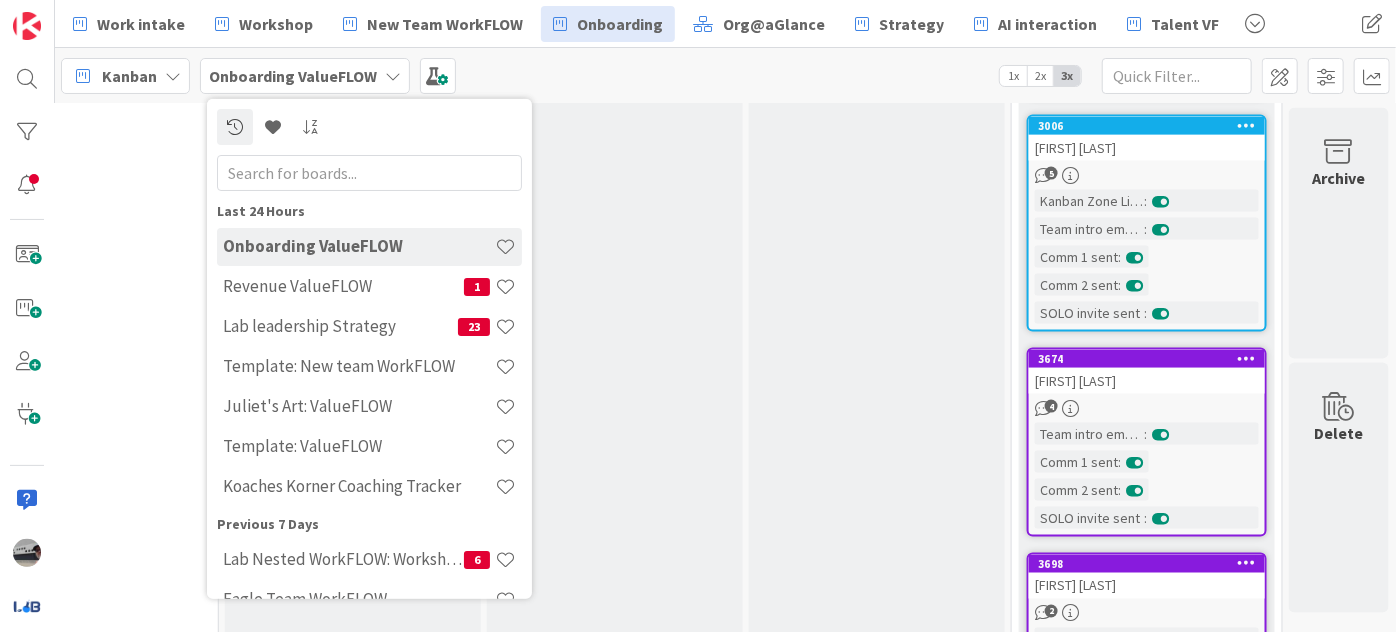 click at bounding box center (369, 172) 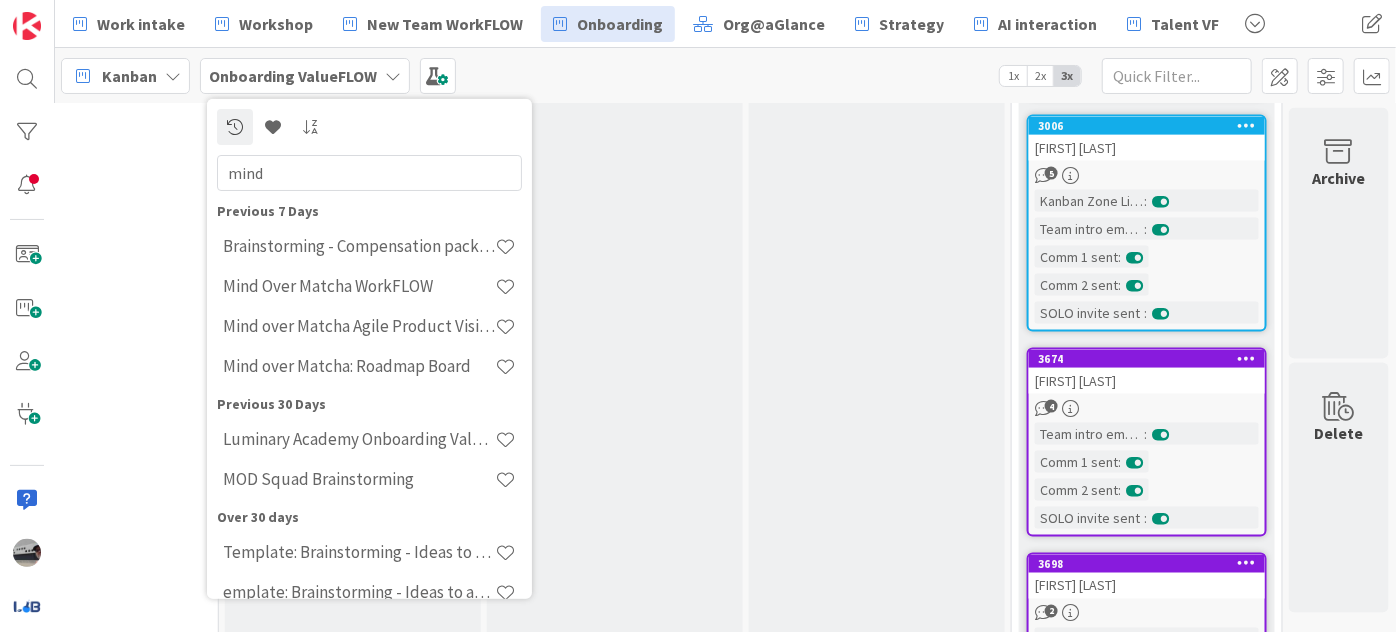 type on "mind" 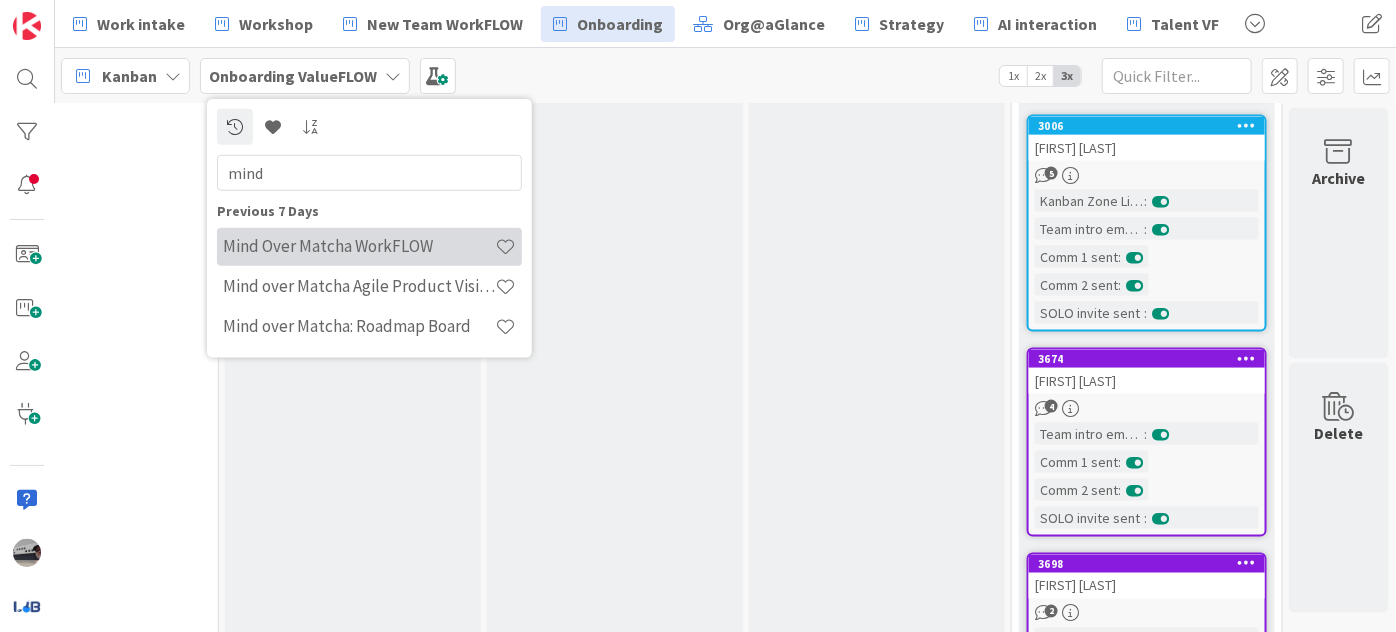 click on "Mind Over Matcha WorkFLOW" at bounding box center (359, 246) 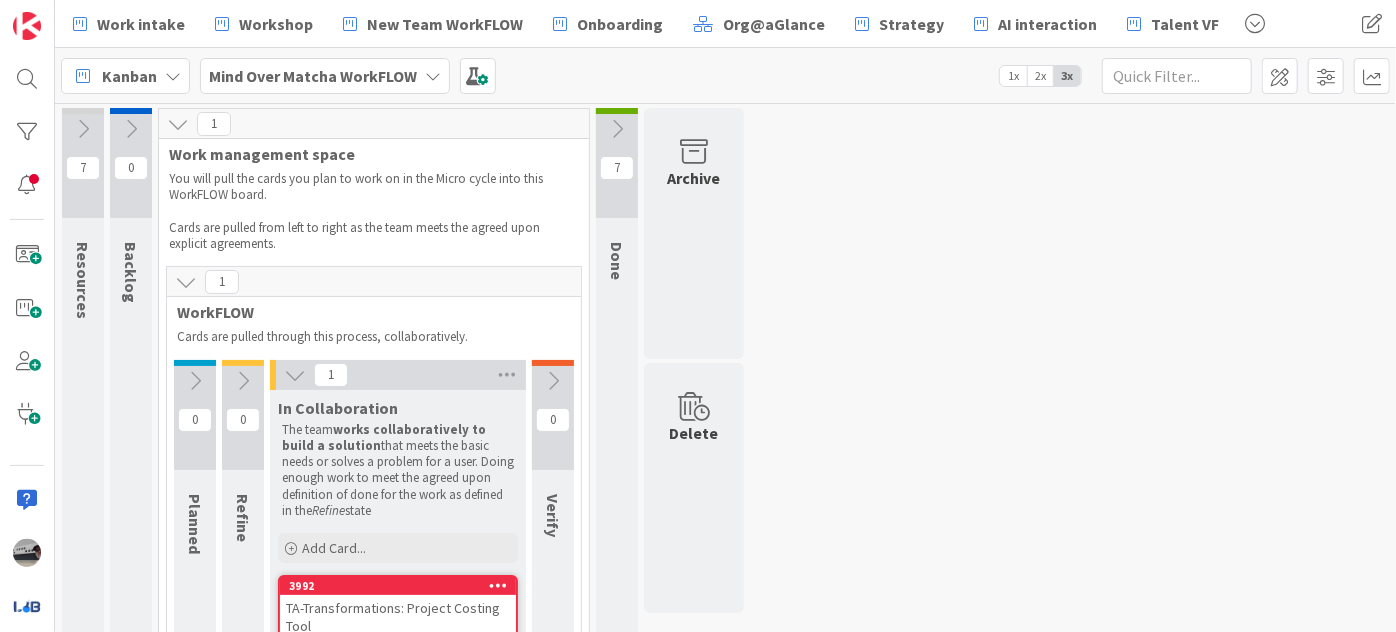 scroll, scrollTop: 145, scrollLeft: 0, axis: vertical 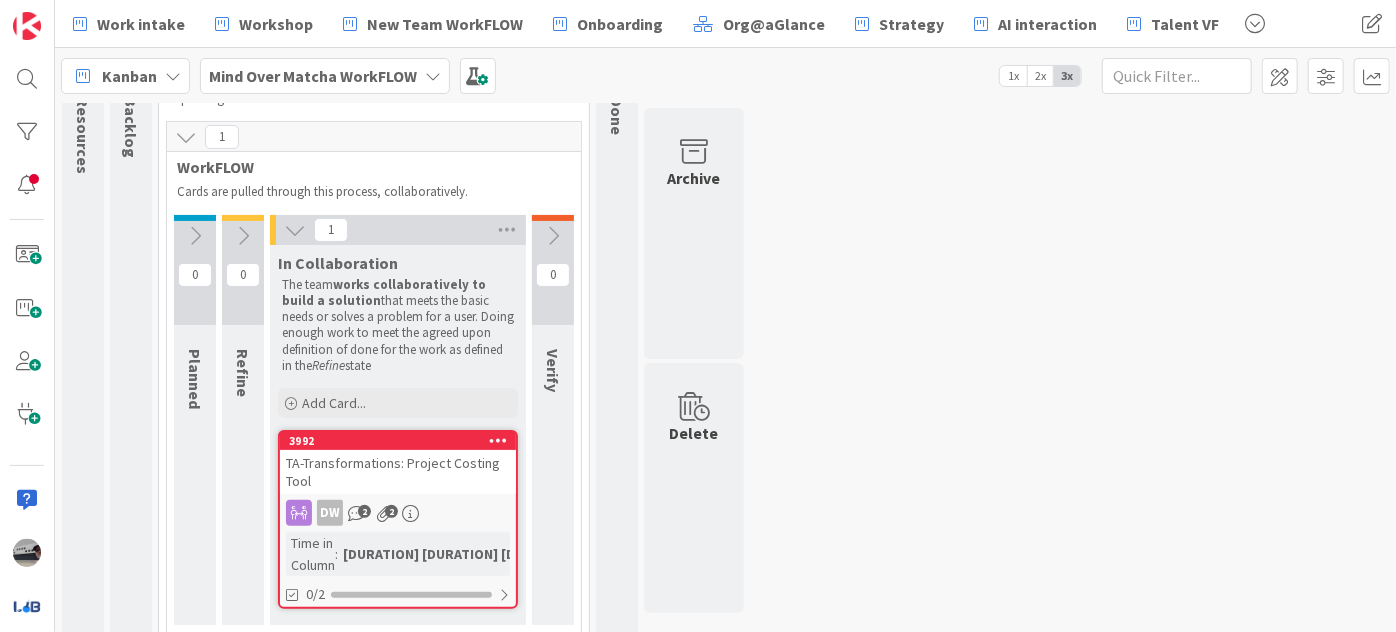 click on "TA-Transformations: Project Costing Tool" at bounding box center [398, 472] 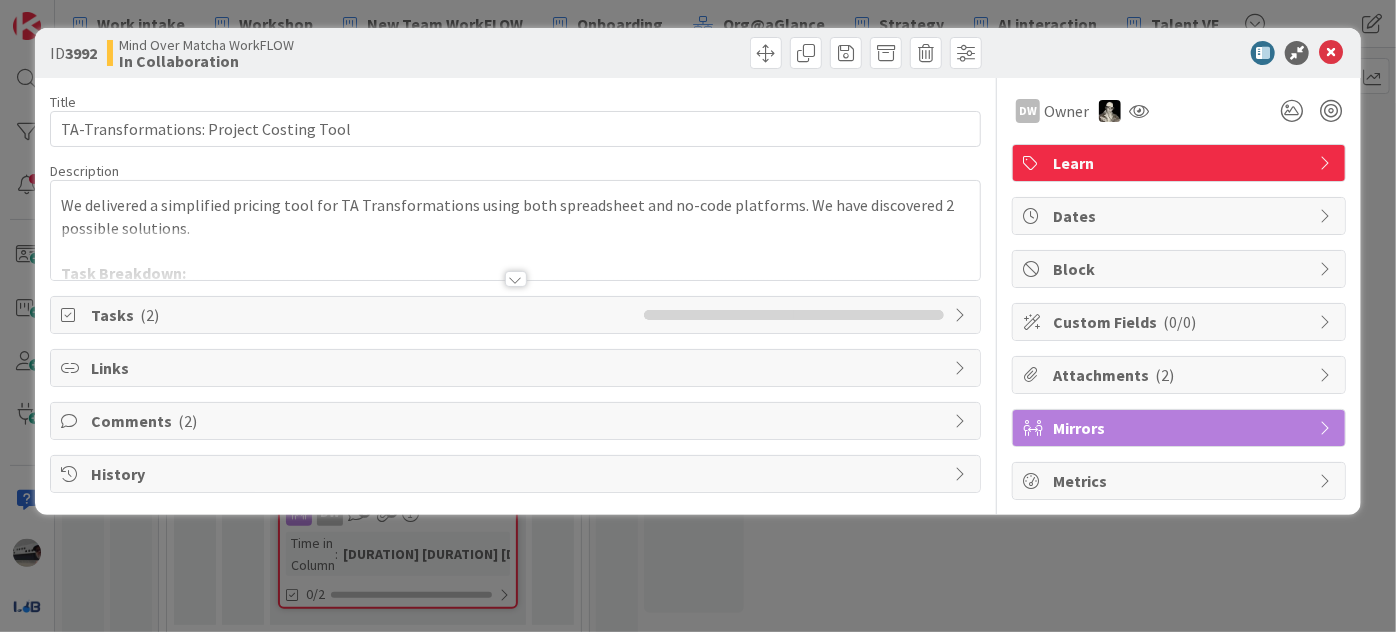 click at bounding box center [516, 279] 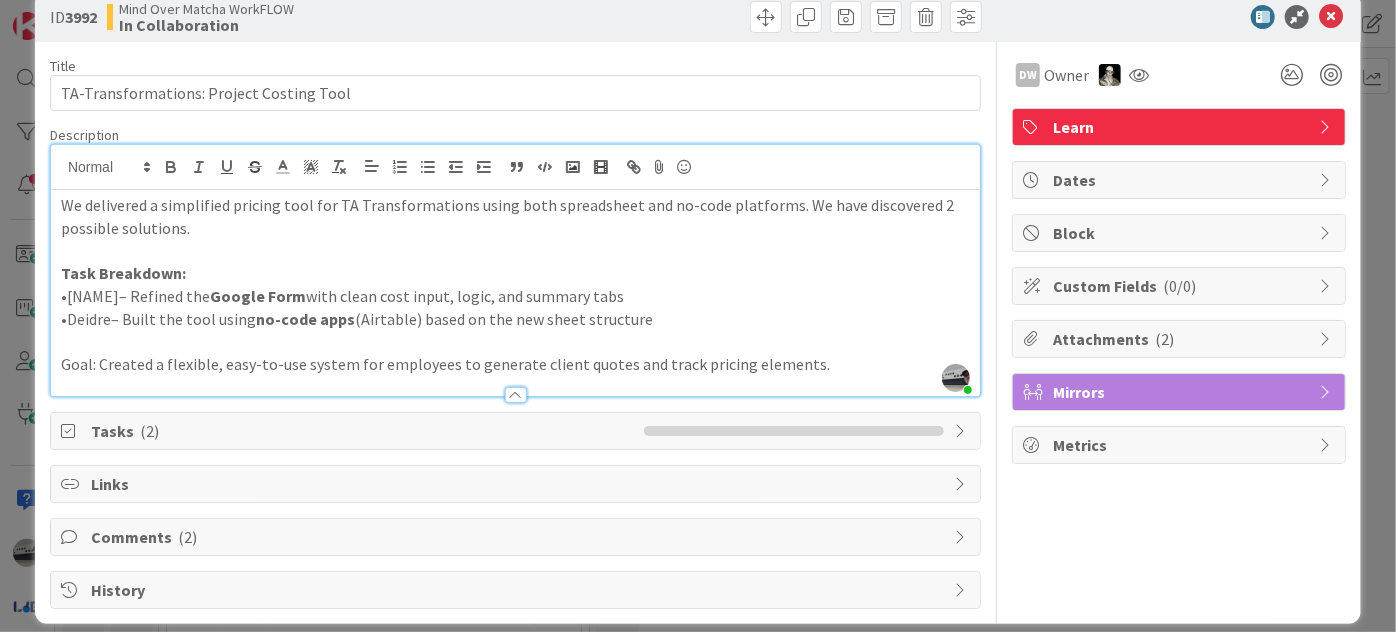scroll, scrollTop: 52, scrollLeft: 0, axis: vertical 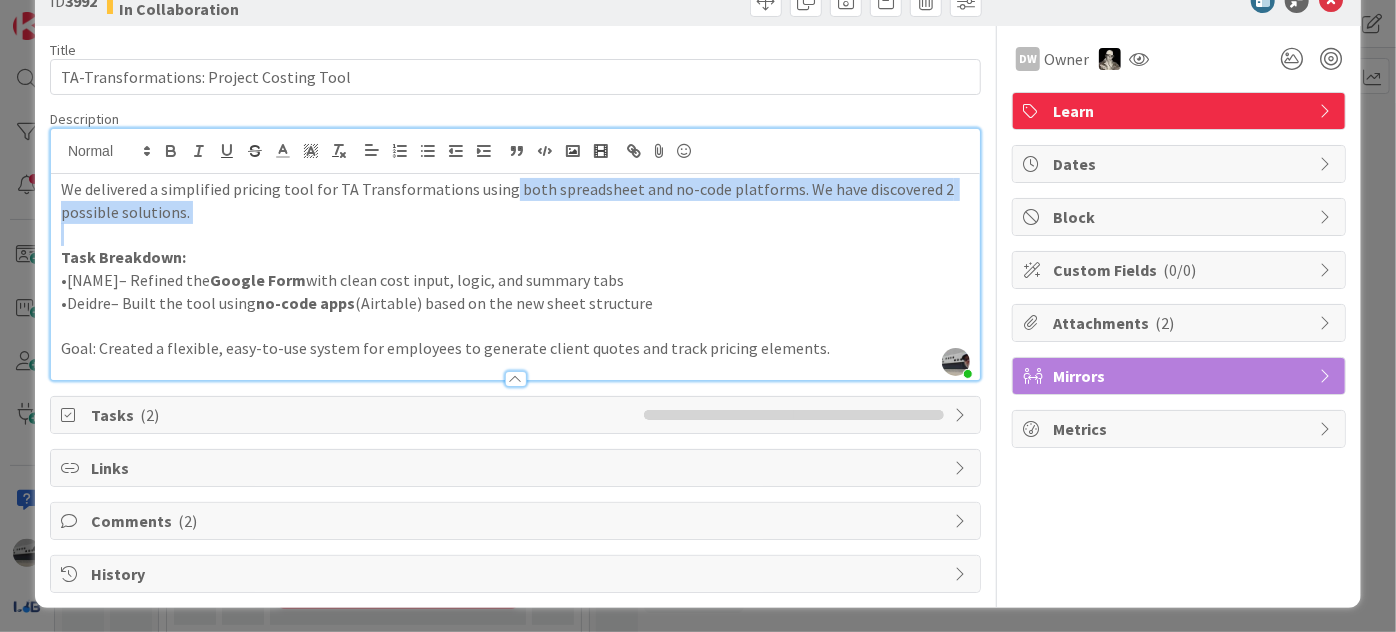 drag, startPoint x: 499, startPoint y: 242, endPoint x: 653, endPoint y: 242, distance: 154 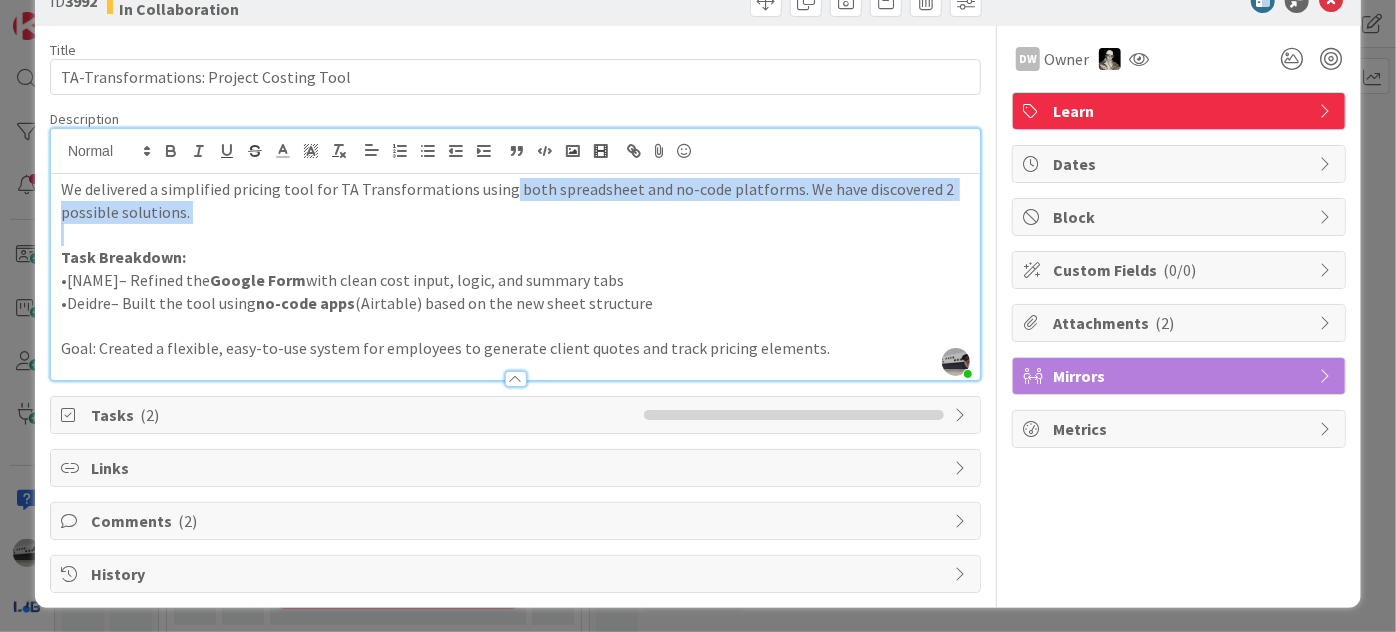 click on "We delivered a simplified pricing tool for TA Transformations using both spreadsheet and no-code platforms. We have discovered 2 possible solutions. Task Breakdown: •[PERSON]– Refined the Google Form with clean cost input, logic, and summary tabs •[PERSON]– Built the tool using no-code apps (Airtable) based on the new sheet structure Goal: Created a flexible, easy-to-use system for employees to generate client quotes and track pricing elements." at bounding box center [515, 277] 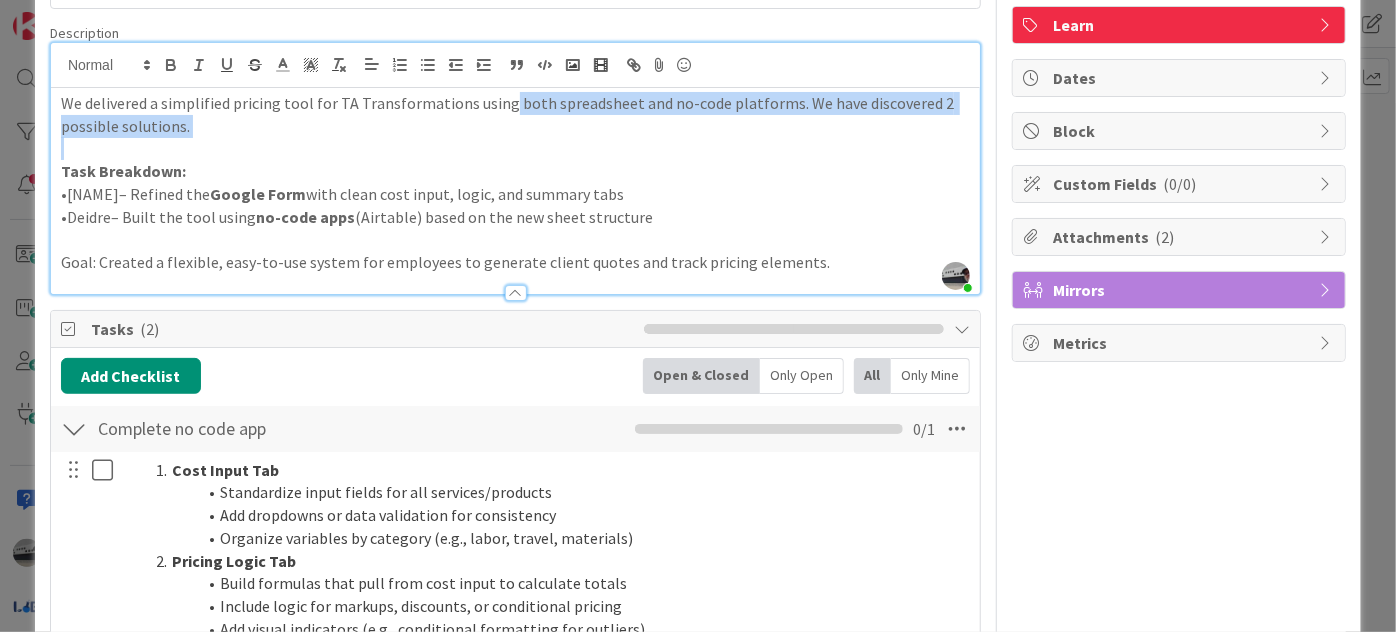 scroll, scrollTop: 47, scrollLeft: 0, axis: vertical 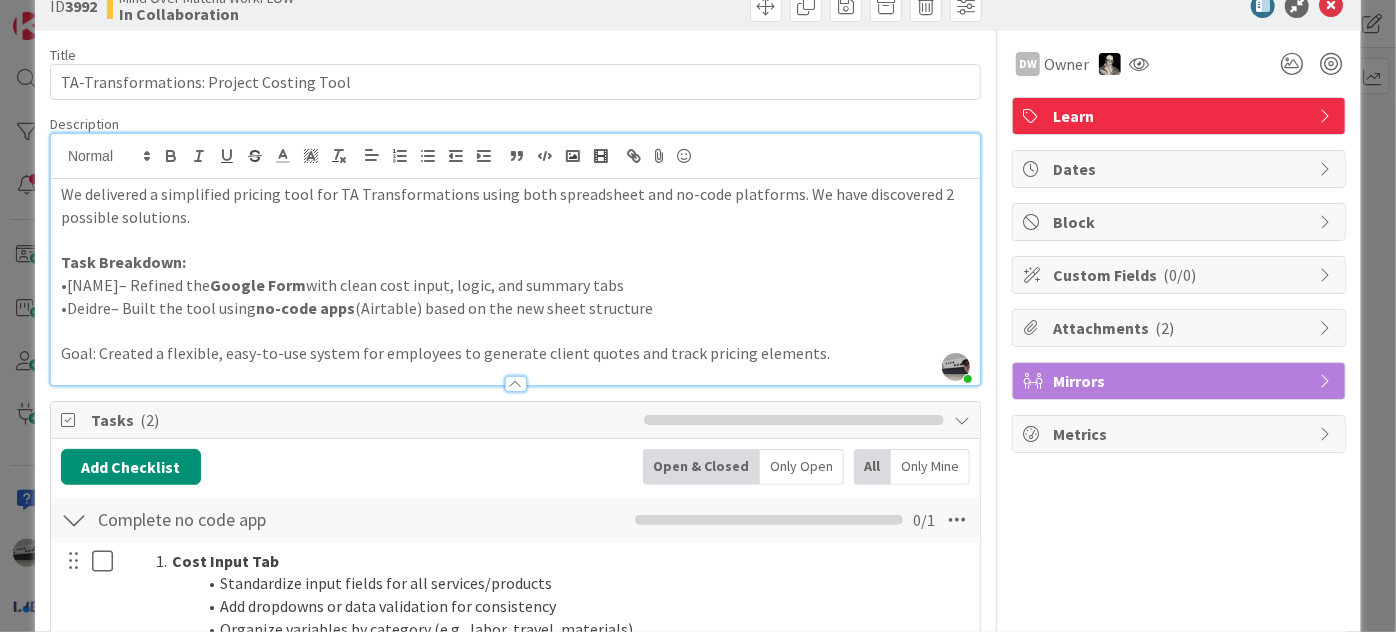 click on "no-code apps" at bounding box center (305, 308) 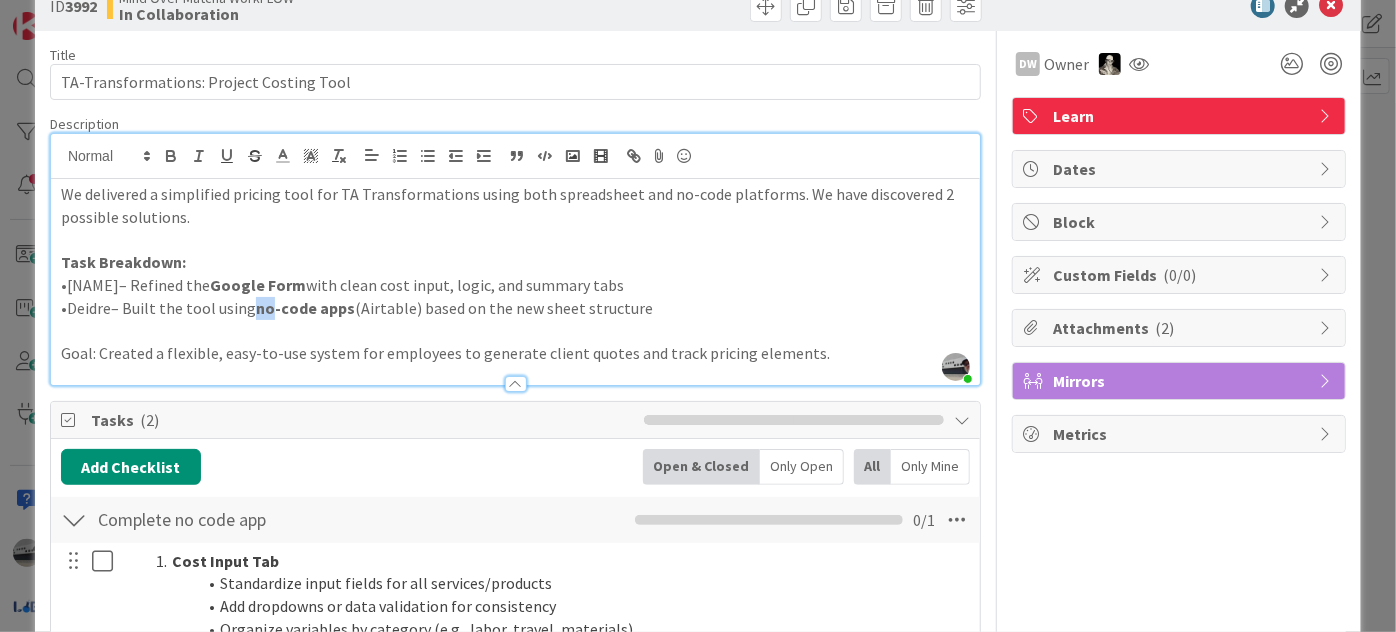 click on "no-code apps" at bounding box center [305, 308] 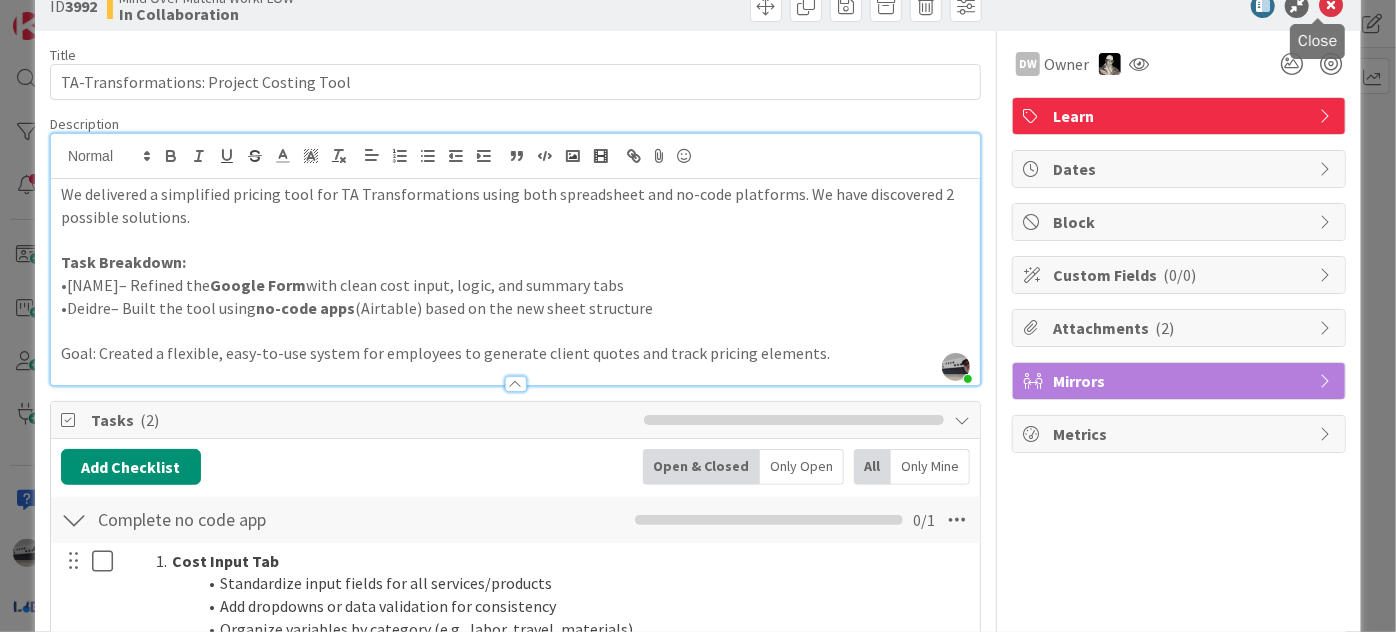 click at bounding box center (1331, 6) 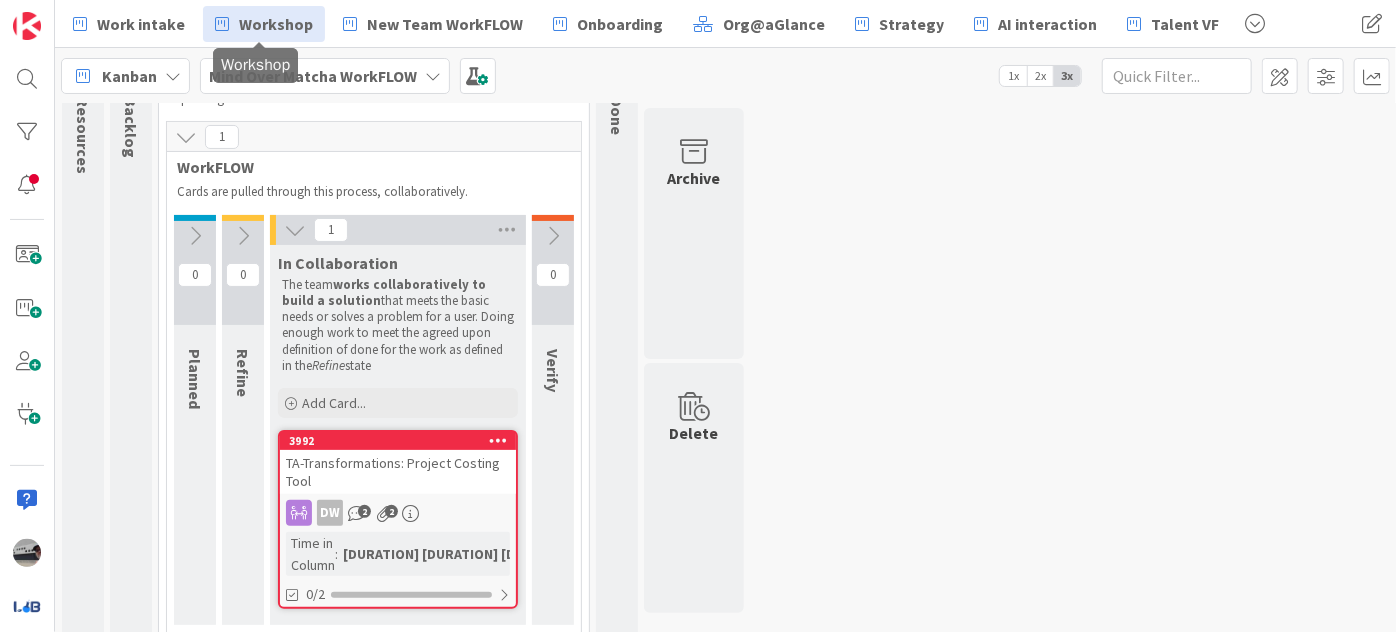click on "Workshop" at bounding box center [276, 24] 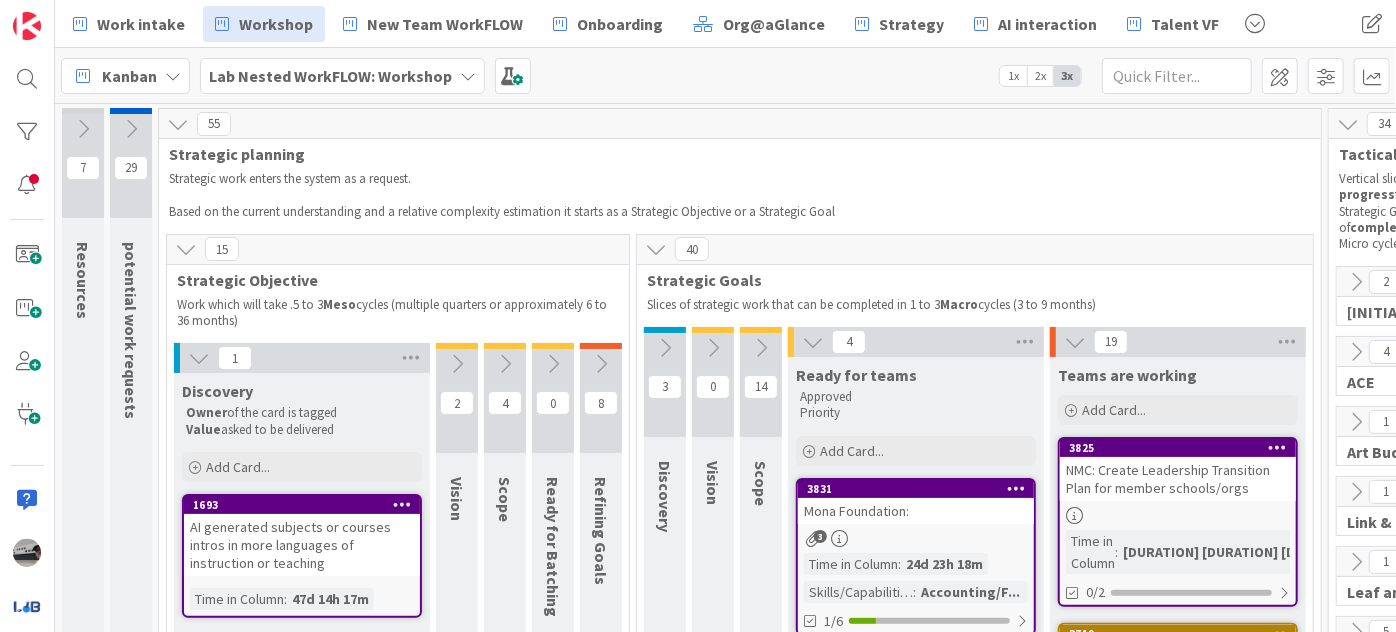 click at bounding box center [761, 348] 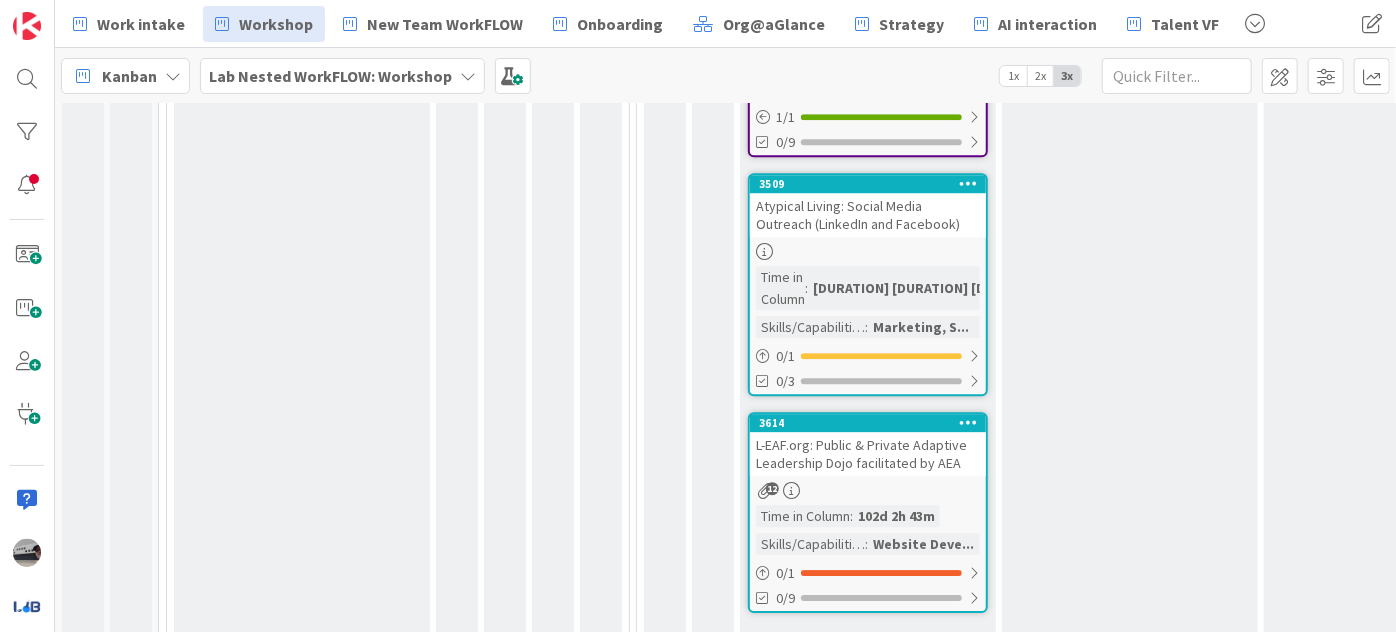 scroll, scrollTop: 2944, scrollLeft: 0, axis: vertical 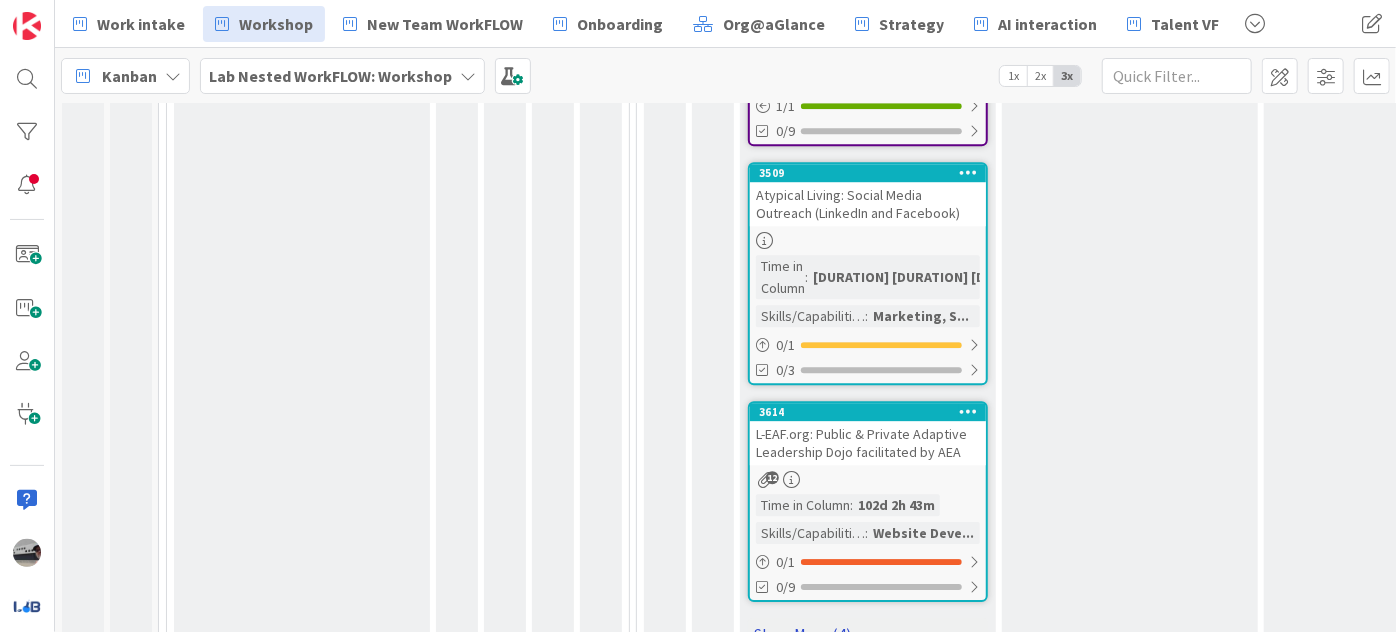 click on "Show More (4)" at bounding box center (868, 634) 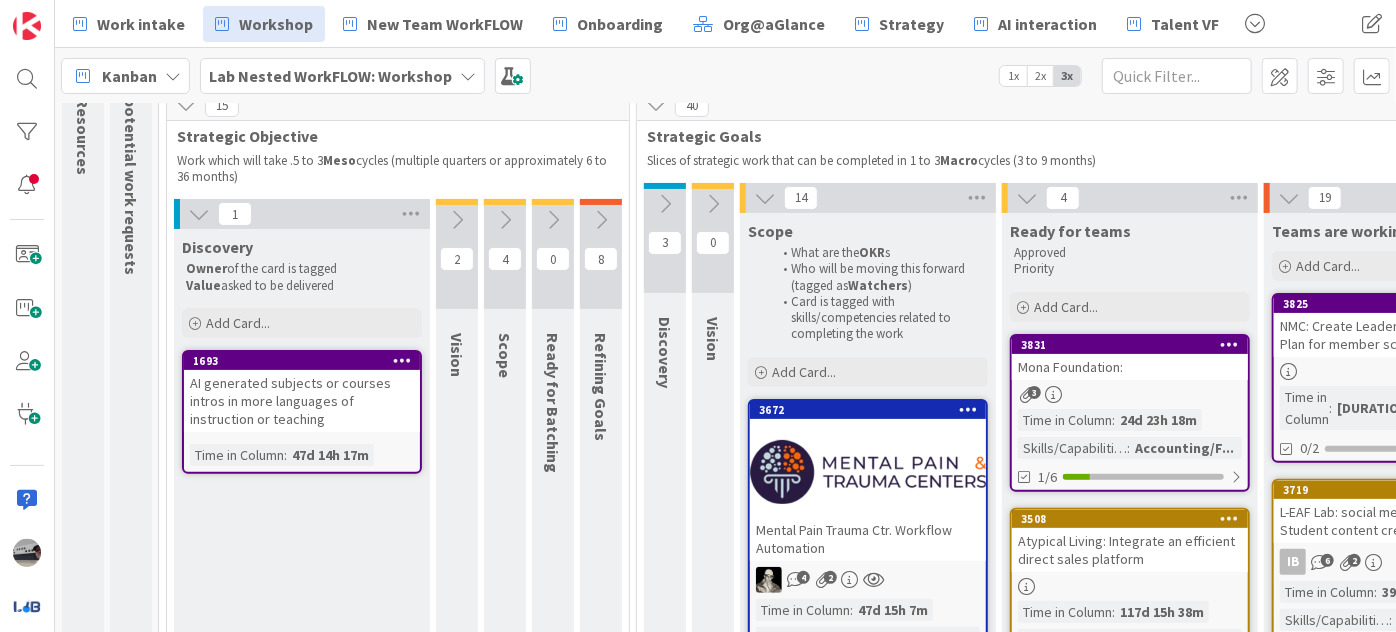 scroll, scrollTop: 0, scrollLeft: 0, axis: both 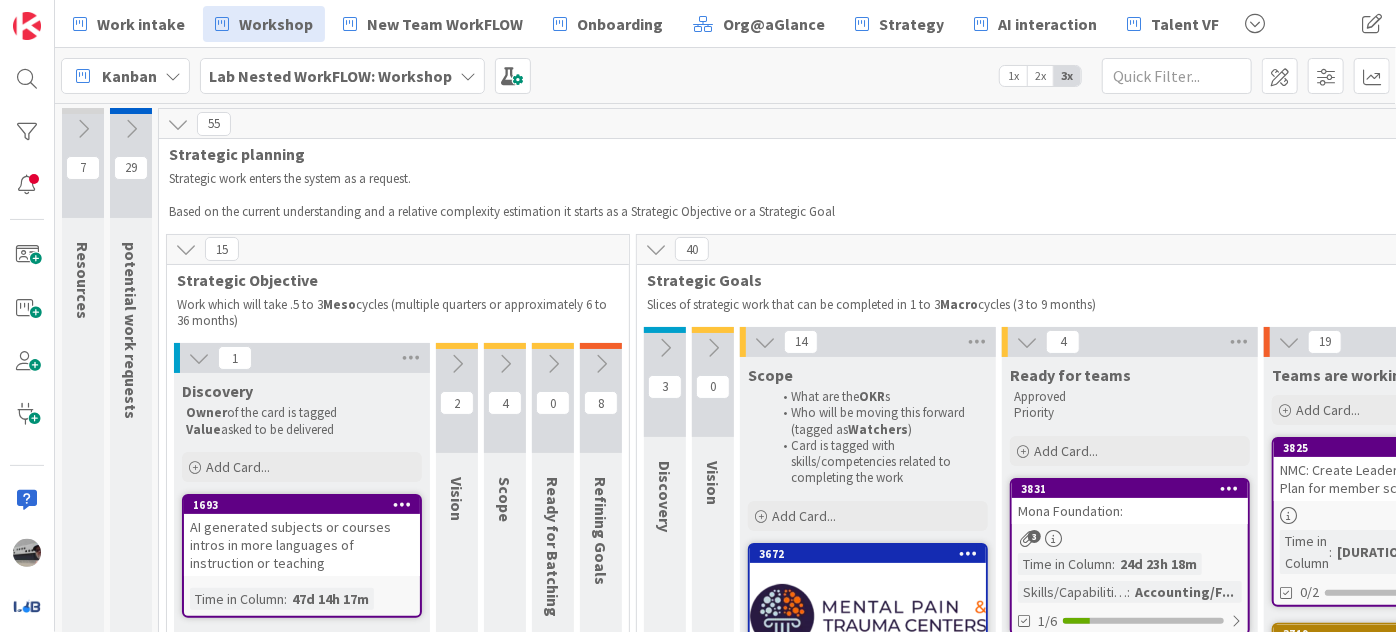 click at bounding box center [665, 348] 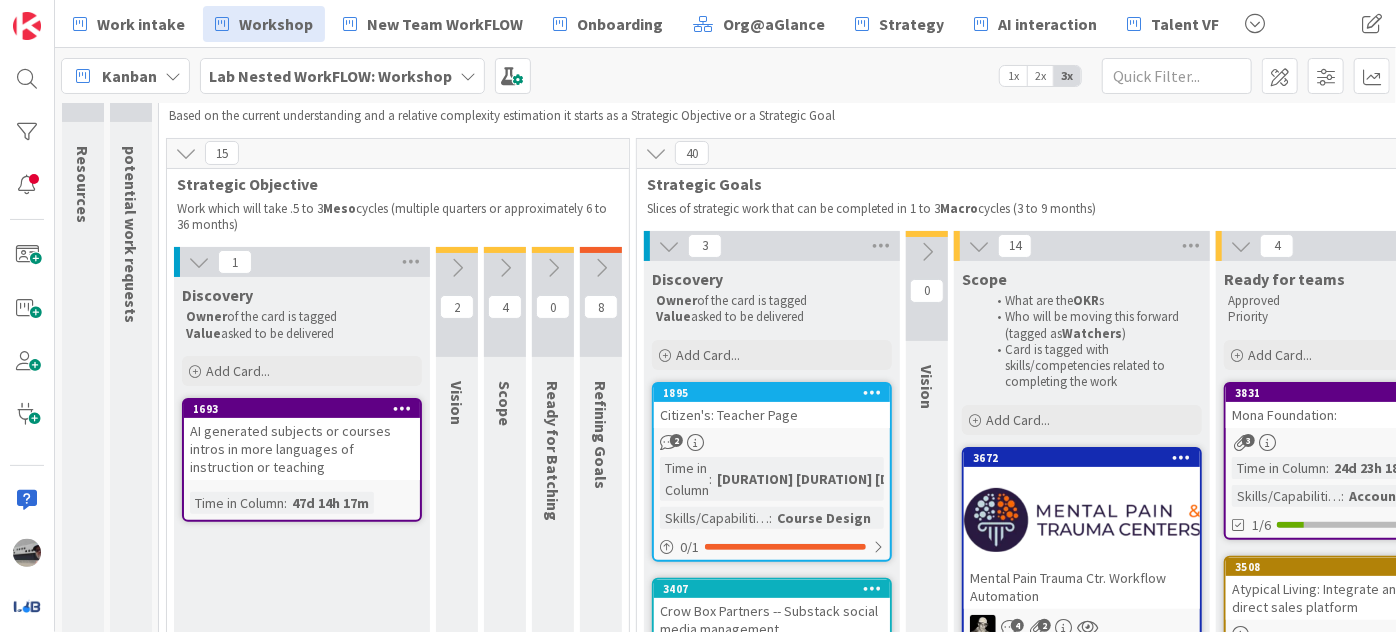 scroll, scrollTop: 90, scrollLeft: 0, axis: vertical 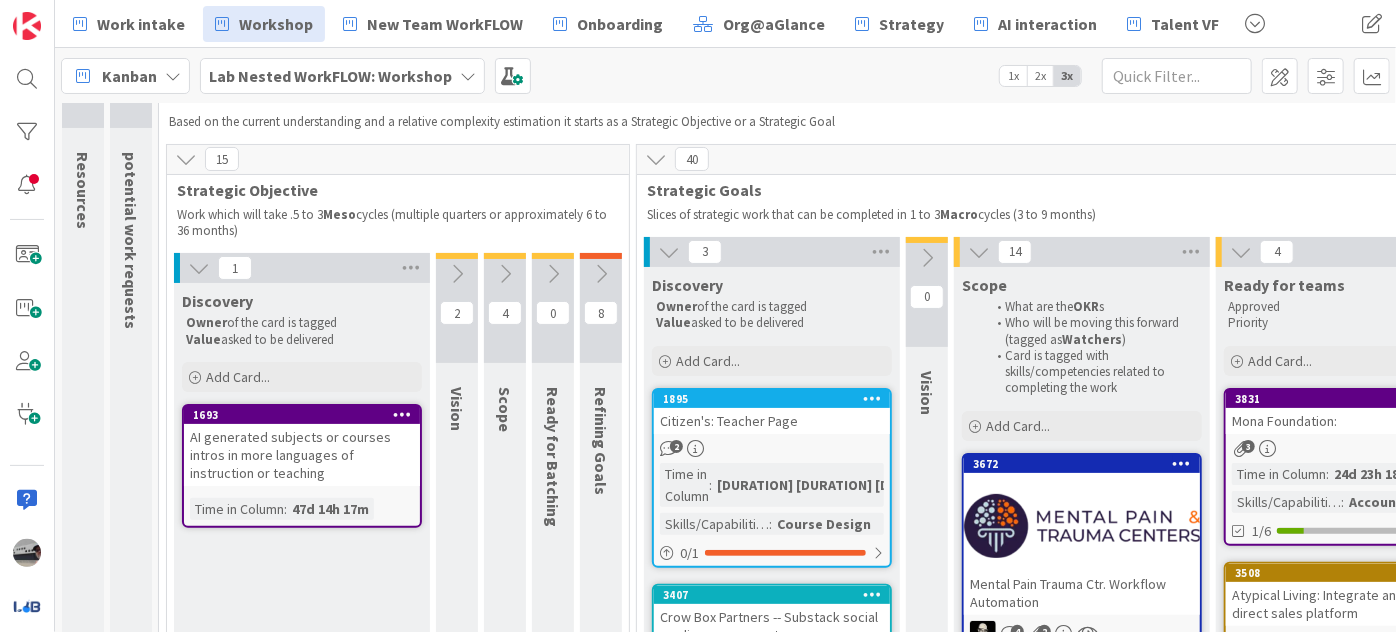 click at bounding box center [601, 274] 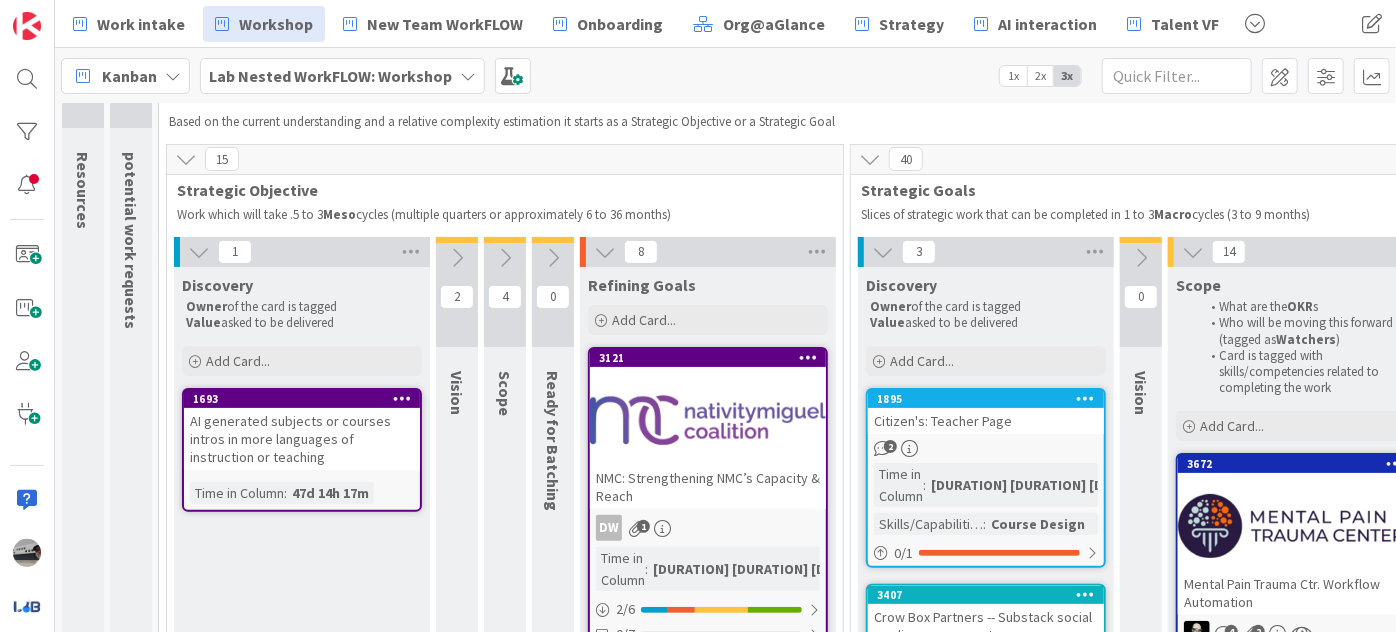 click at bounding box center [457, 258] 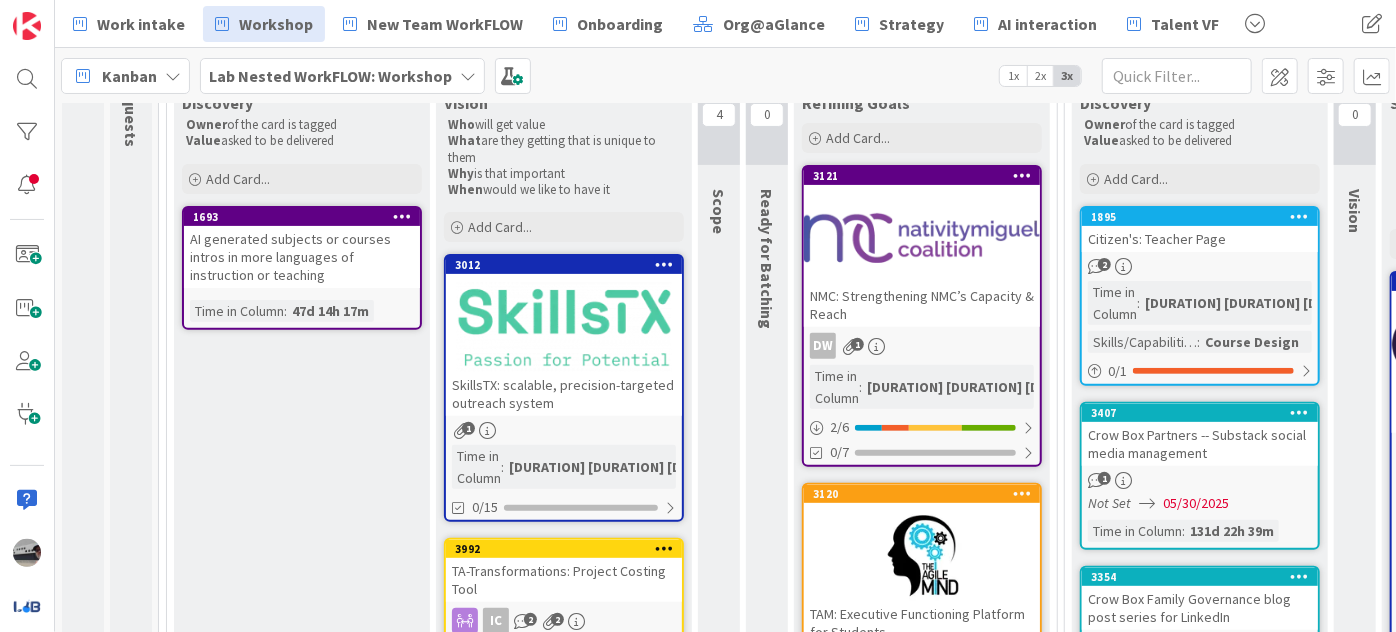 scroll, scrollTop: 0, scrollLeft: 0, axis: both 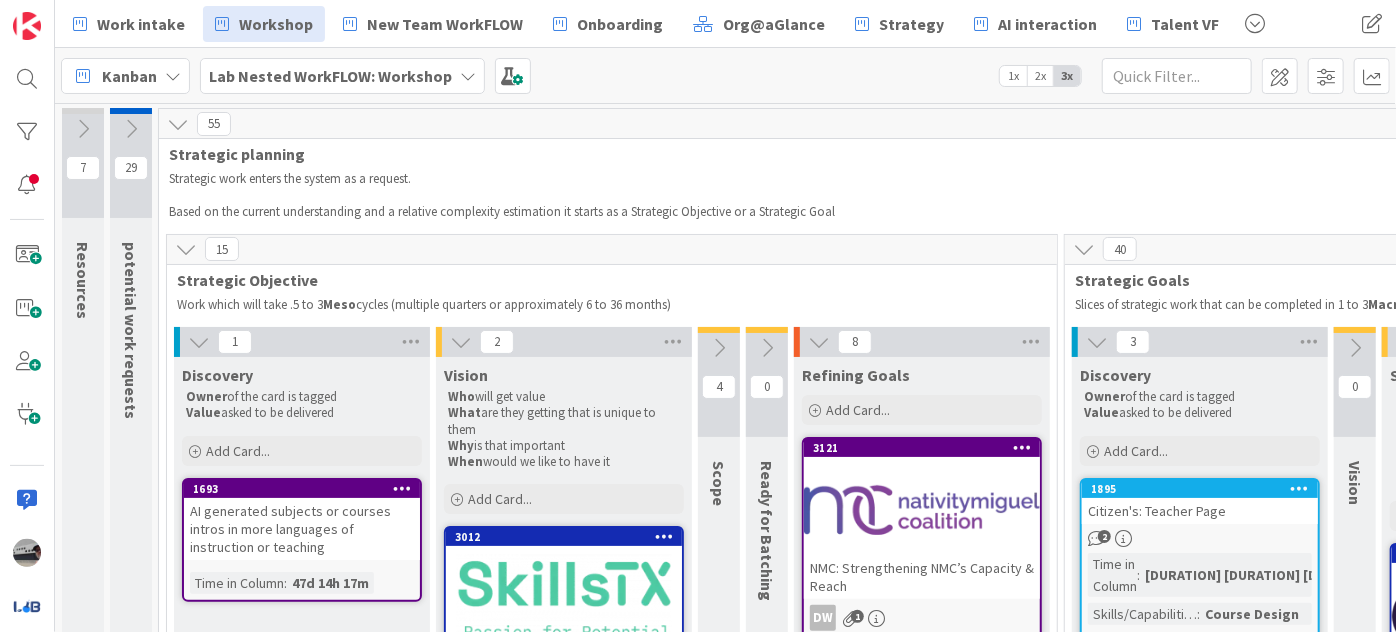 click at bounding box center (719, 348) 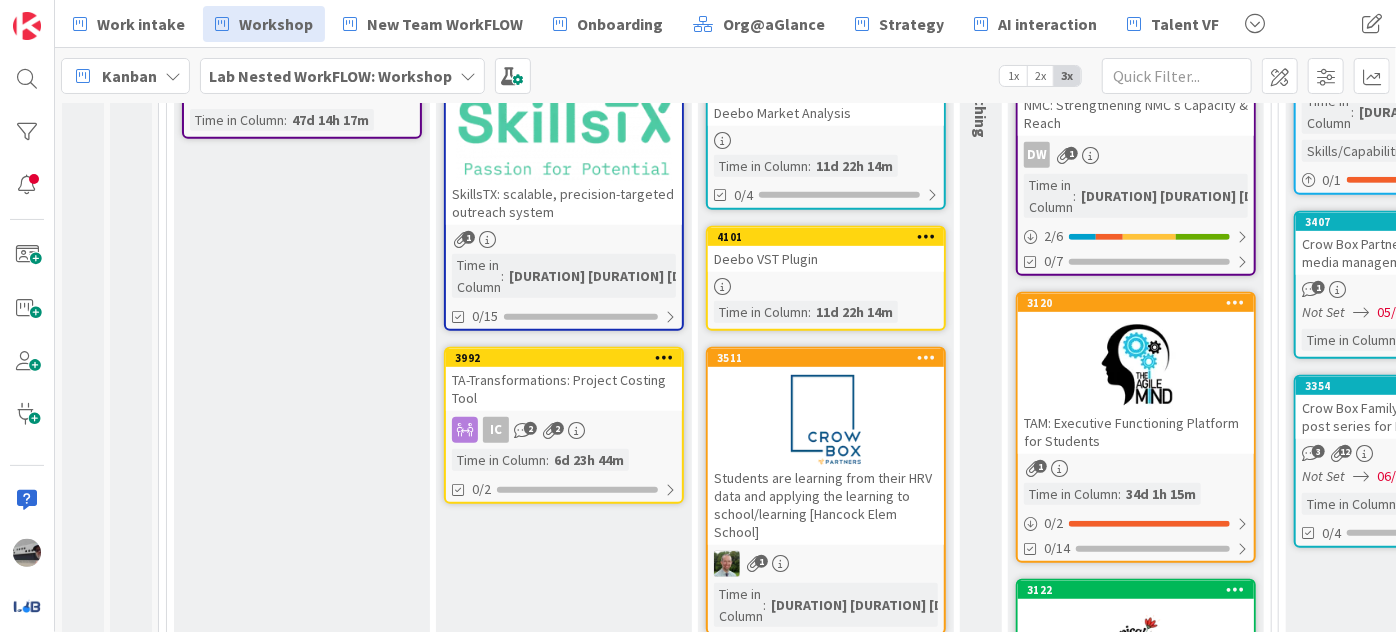 scroll, scrollTop: 454, scrollLeft: 0, axis: vertical 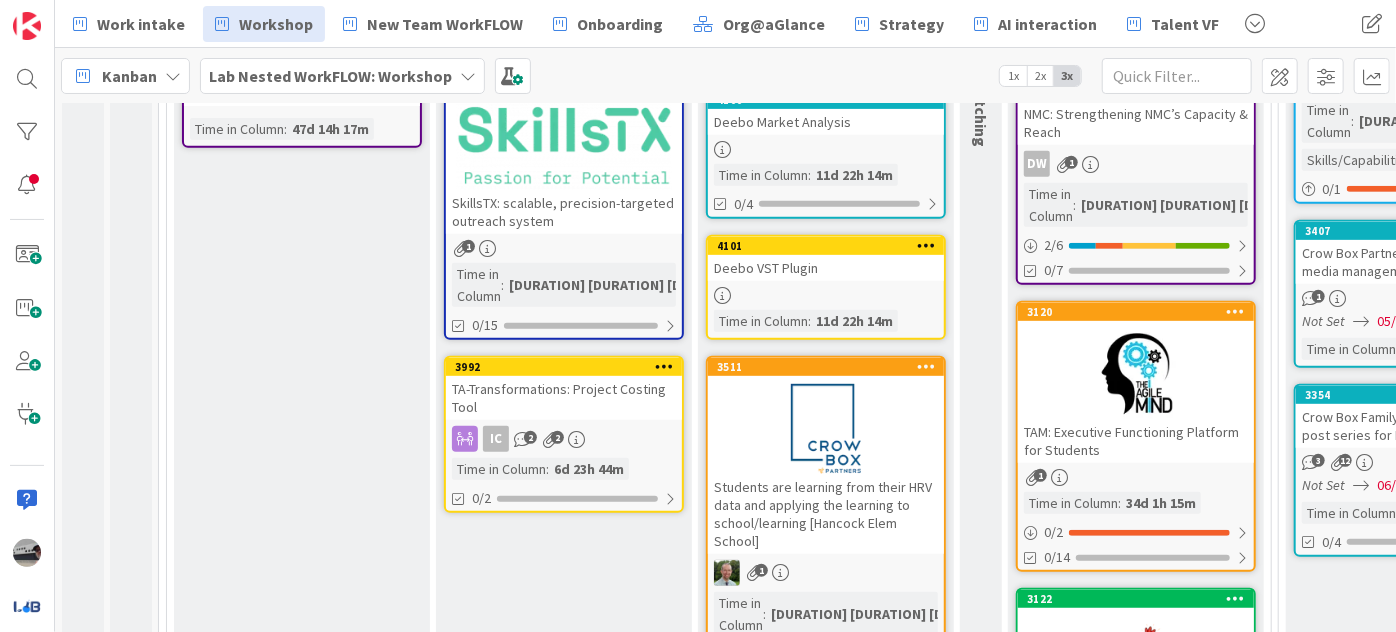 click on "TA-Transformations: Project Costing Tool" at bounding box center (564, 398) 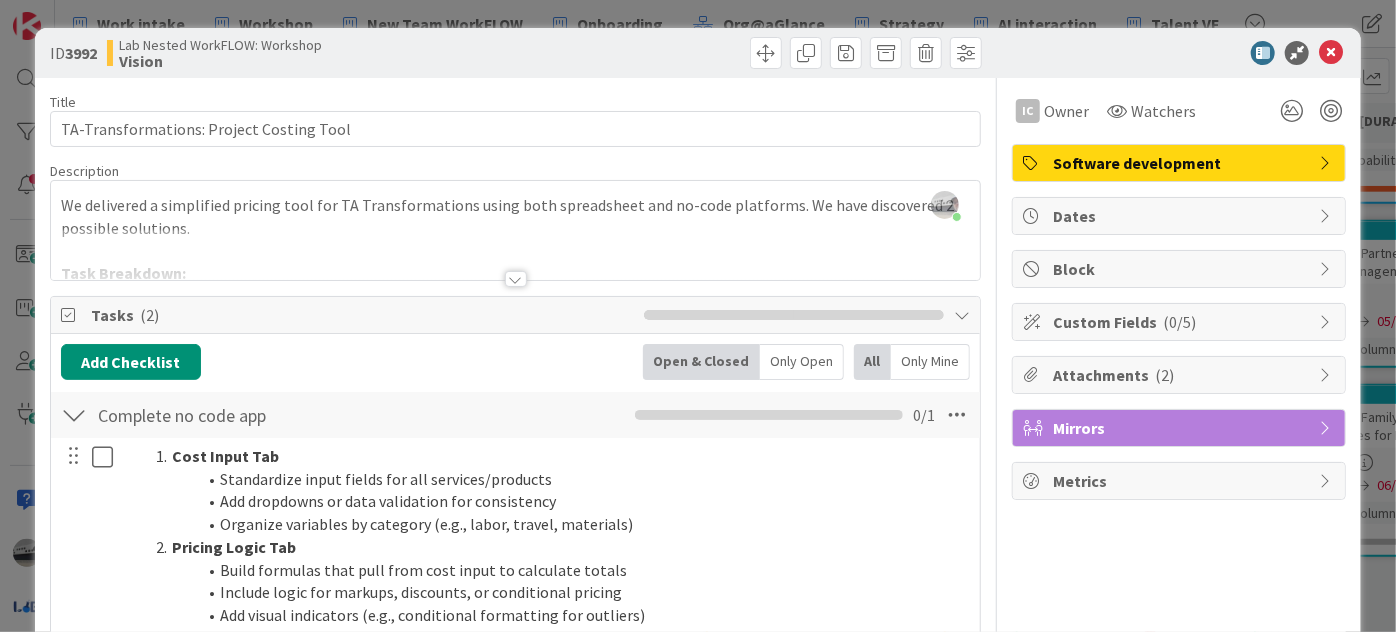 click at bounding box center [516, 279] 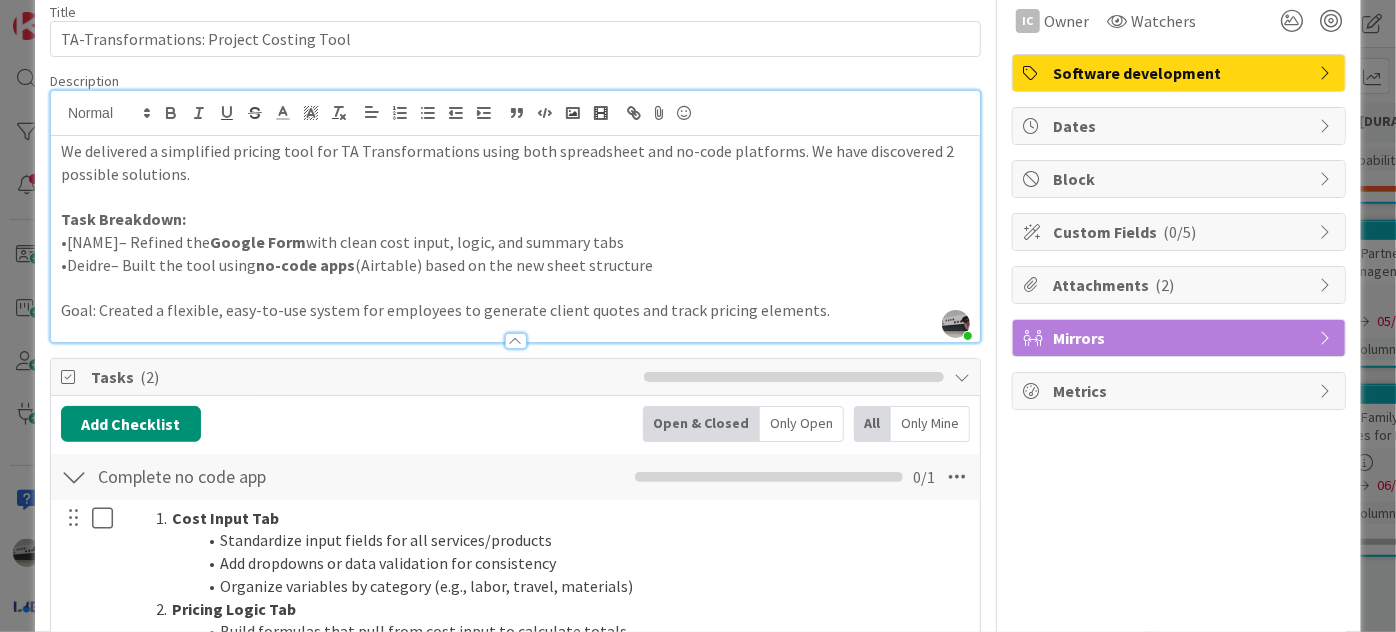 scroll, scrollTop: 0, scrollLeft: 0, axis: both 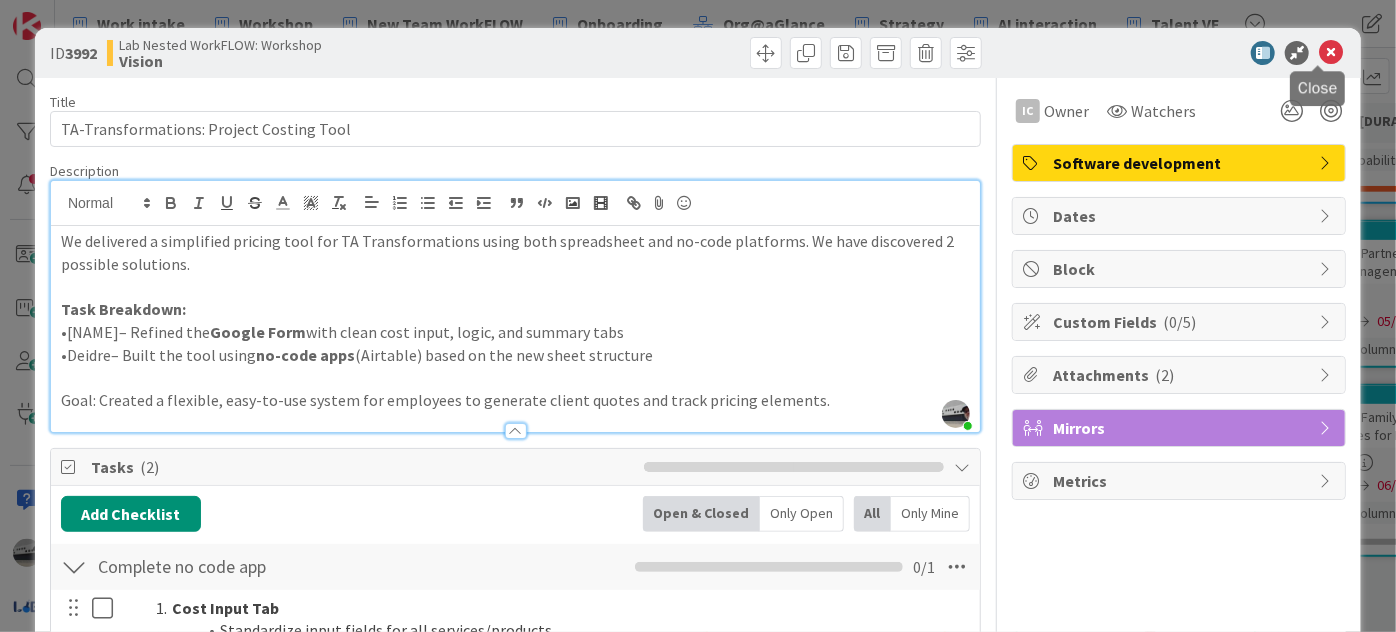 click at bounding box center [1331, 53] 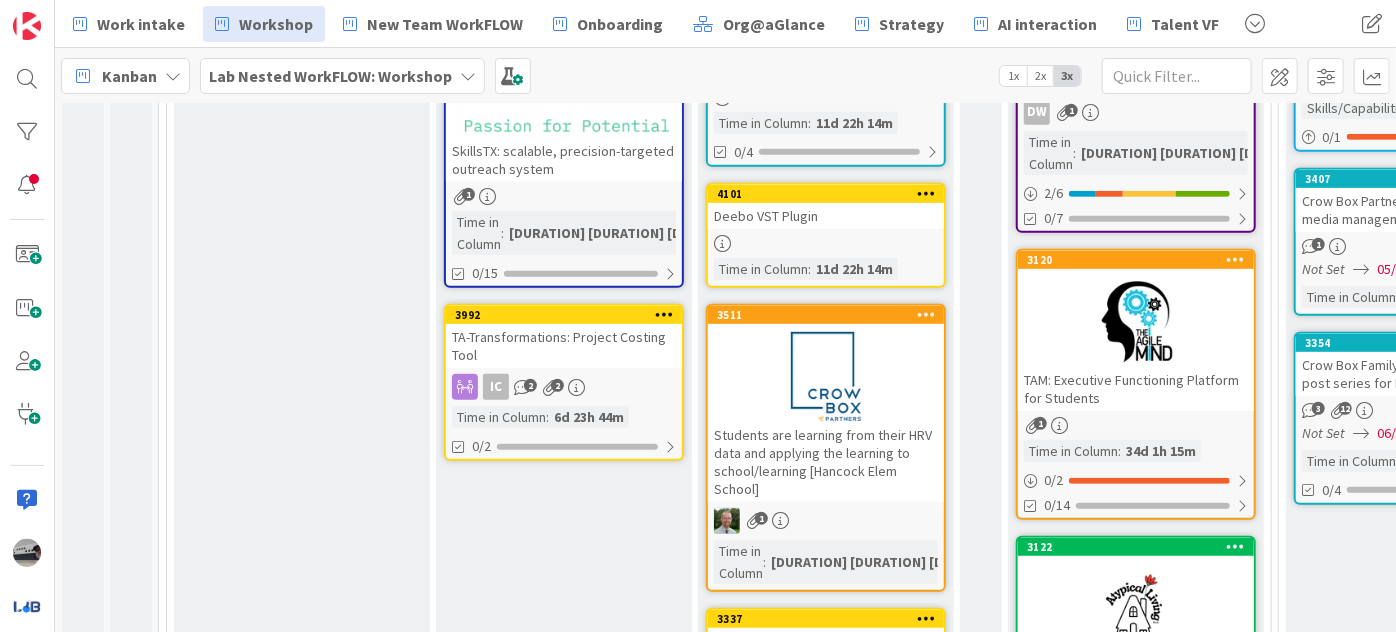 scroll, scrollTop: 545, scrollLeft: 0, axis: vertical 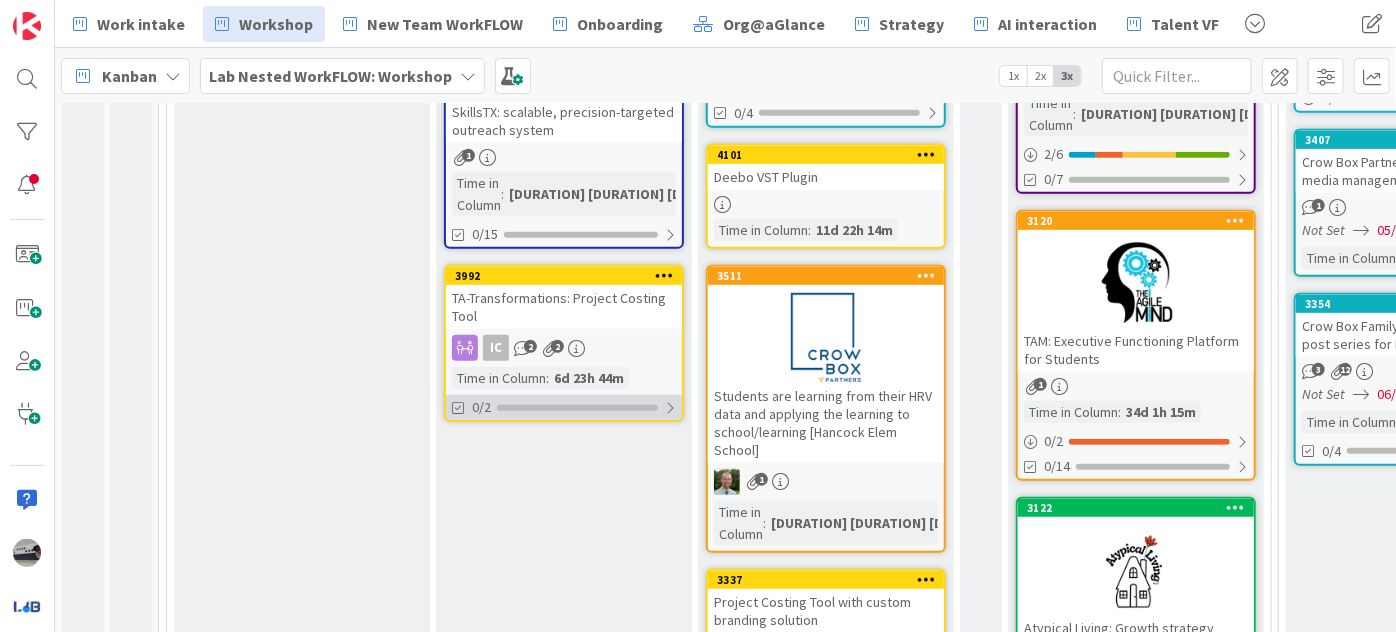 click at bounding box center [670, 408] 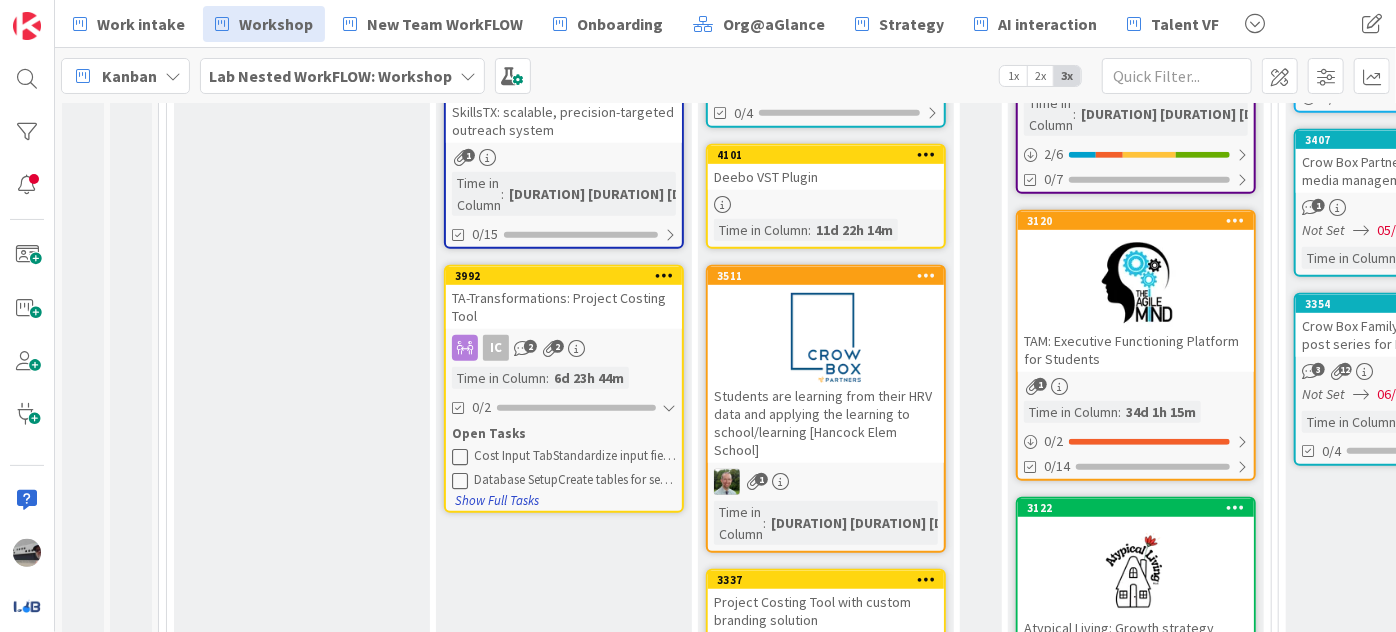 click on "Show Full Tasks" at bounding box center [497, 501] 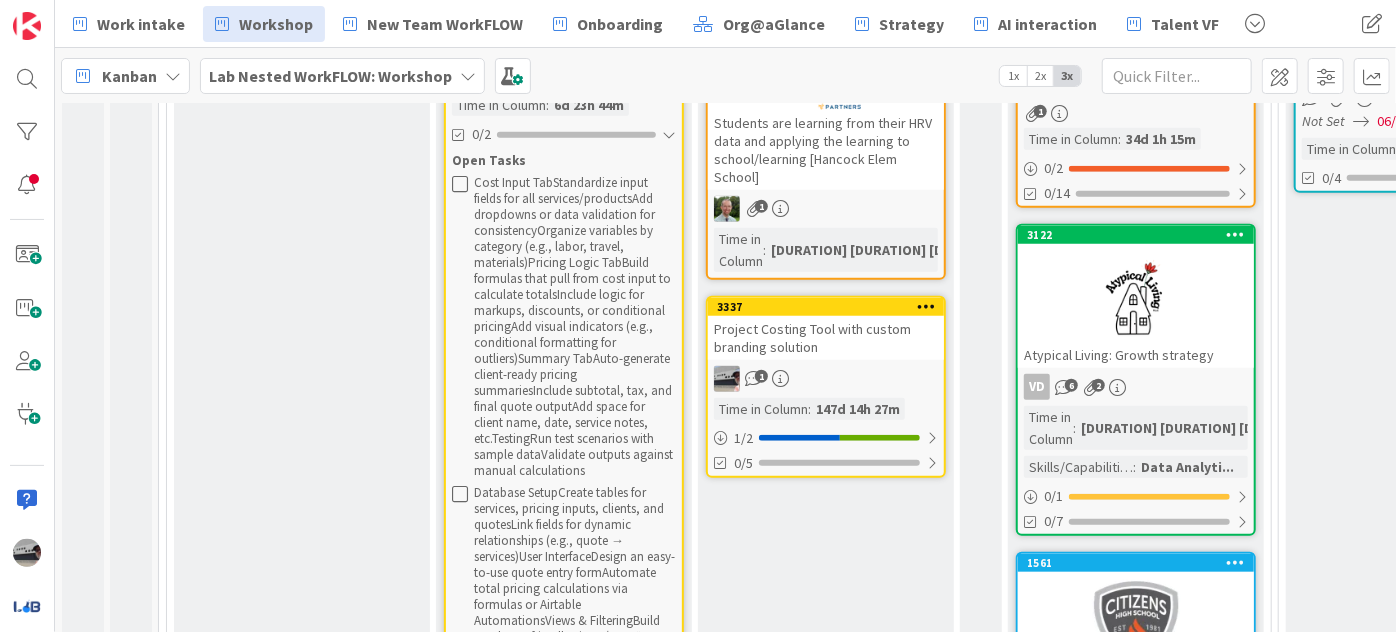scroll, scrollTop: 363, scrollLeft: 0, axis: vertical 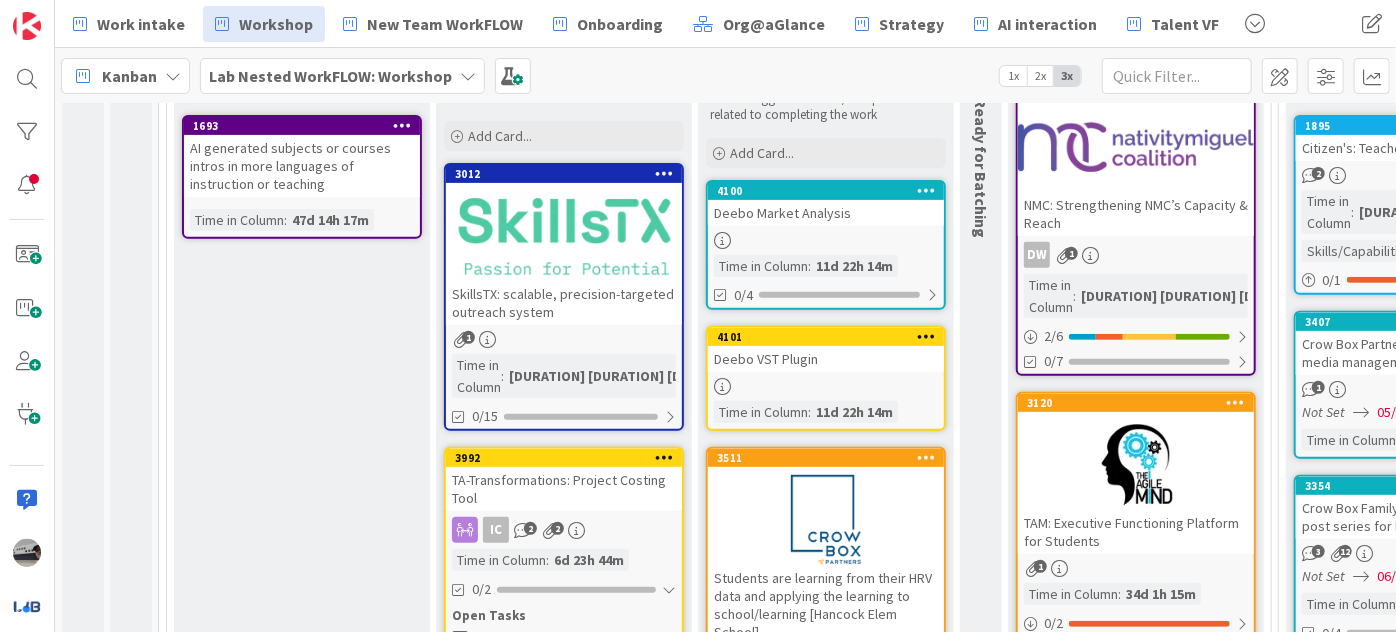 click on "Discovery Owner  of the card is tagged Value  asked to be delivered Add Card... 1693 AI generated subjects or courses intros in more languages of instruction or teaching Time in Column : [TIME]" at bounding box center (302, 2041) 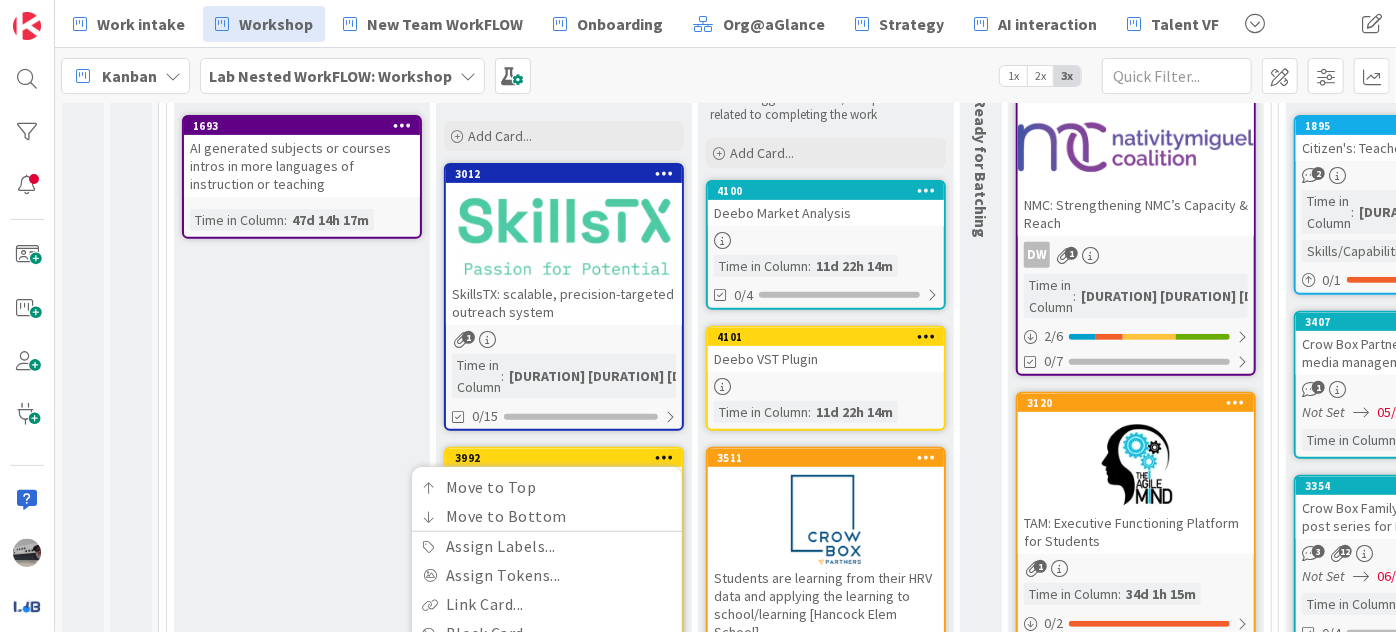 click on "Discovery Owner  of the card is tagged Value  asked to be delivered Add Card... 1693 AI generated subjects or courses intros in more languages of instruction or teaching Time in Column : [TIME]" at bounding box center (302, 2041) 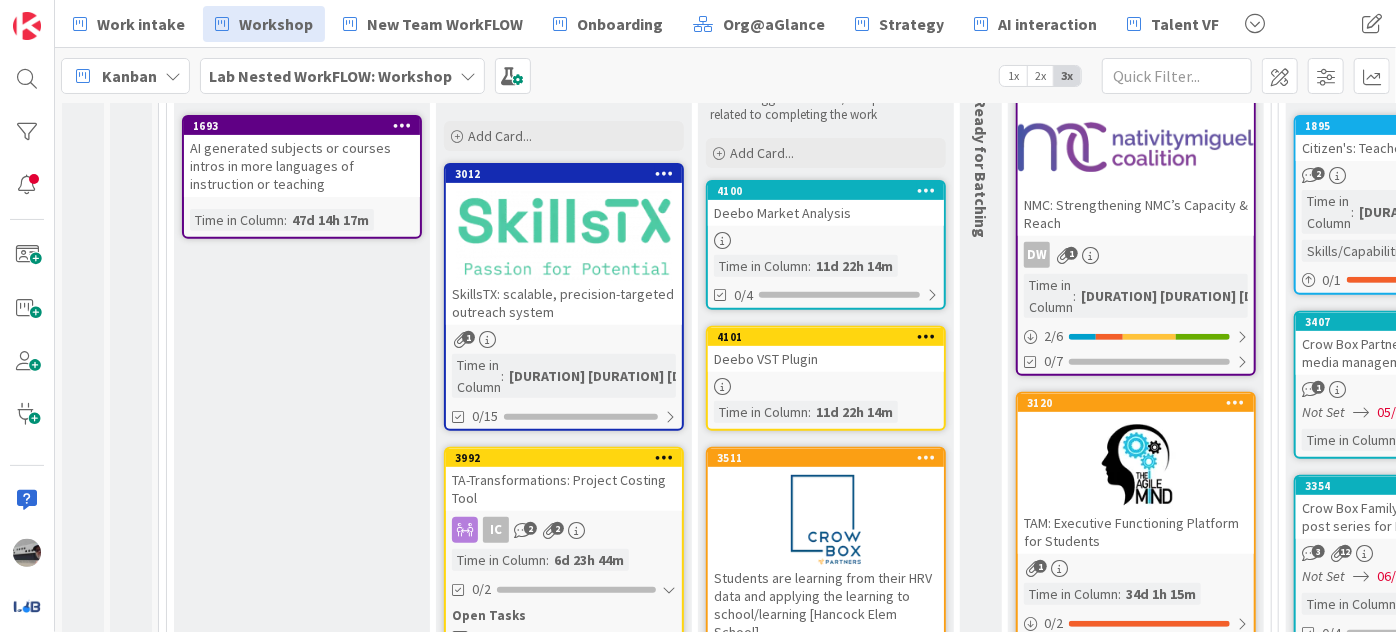 click on "Discovery Owner  of the card is tagged Value  asked to be delivered Add Card... 1693 AI generated subjects or courses intros in more languages of instruction or teaching Time in Column : [TIME]" at bounding box center (302, 2041) 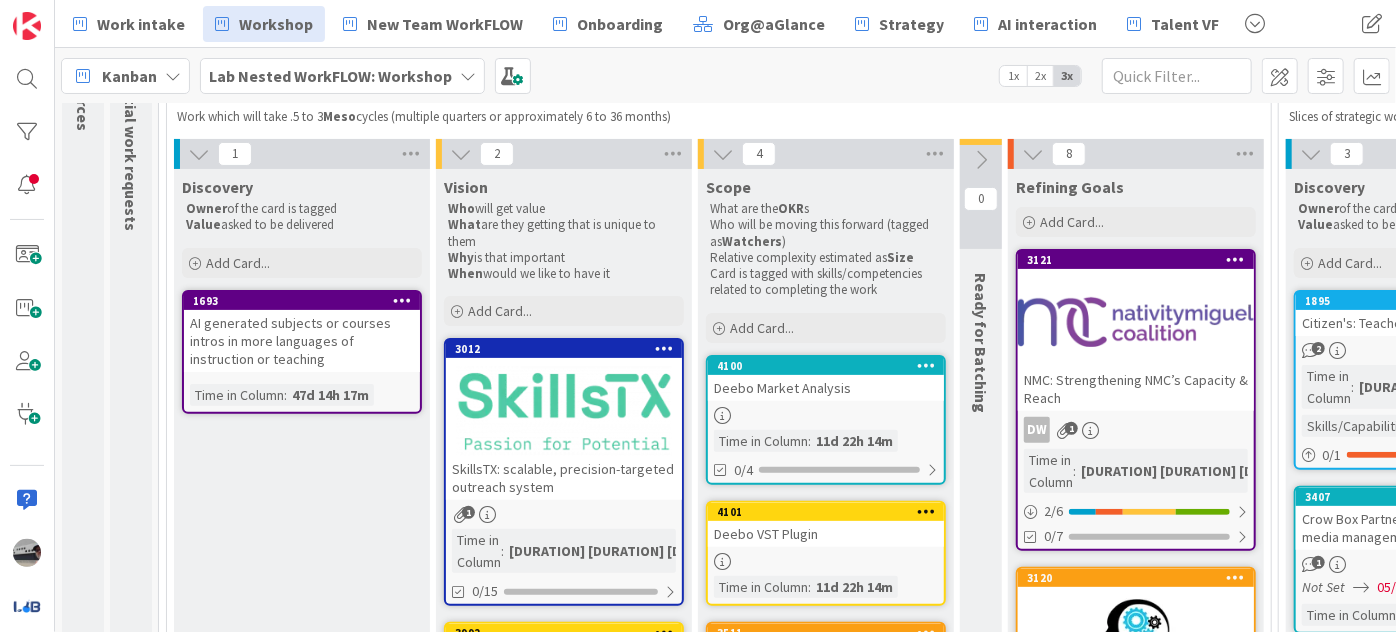 scroll, scrollTop: 90, scrollLeft: 0, axis: vertical 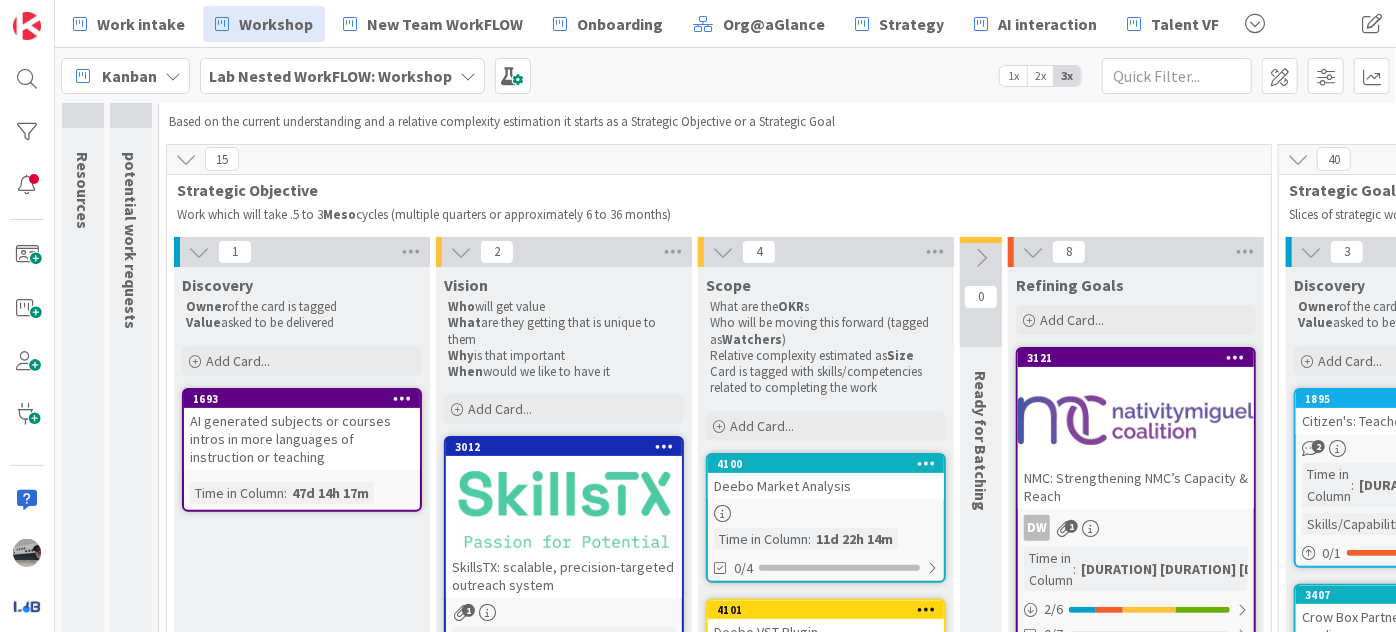 click at bounding box center [981, 258] 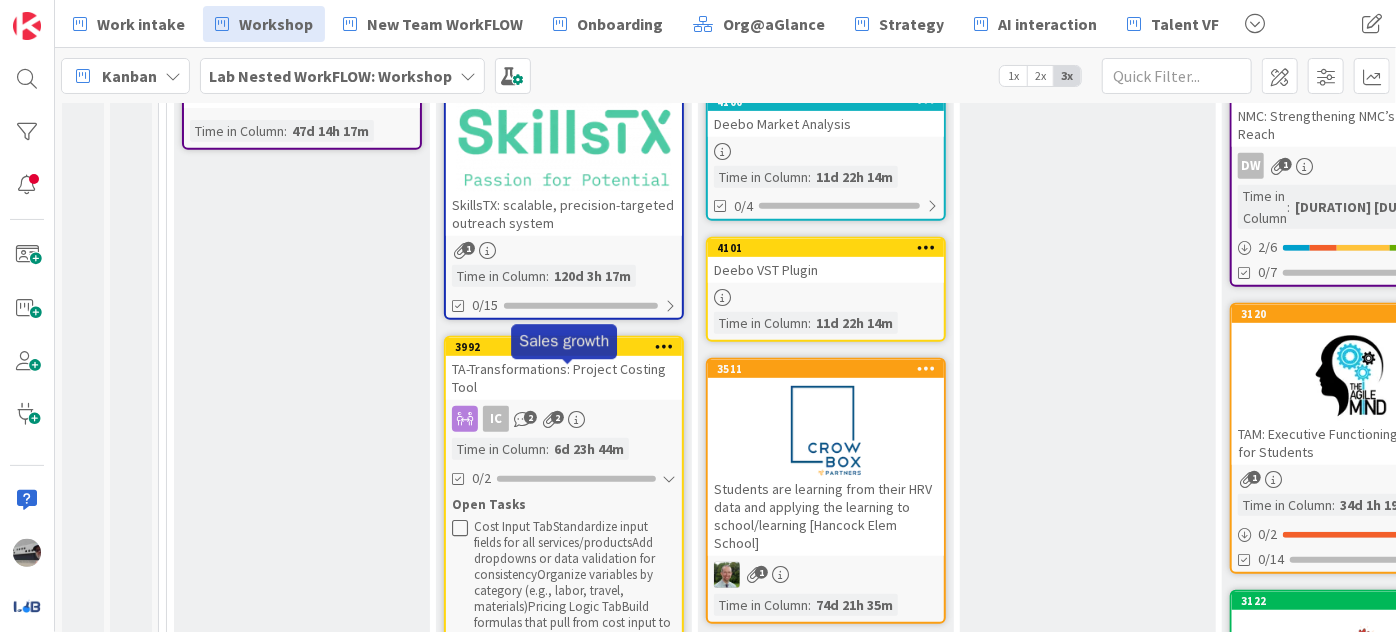 scroll, scrollTop: 454, scrollLeft: 0, axis: vertical 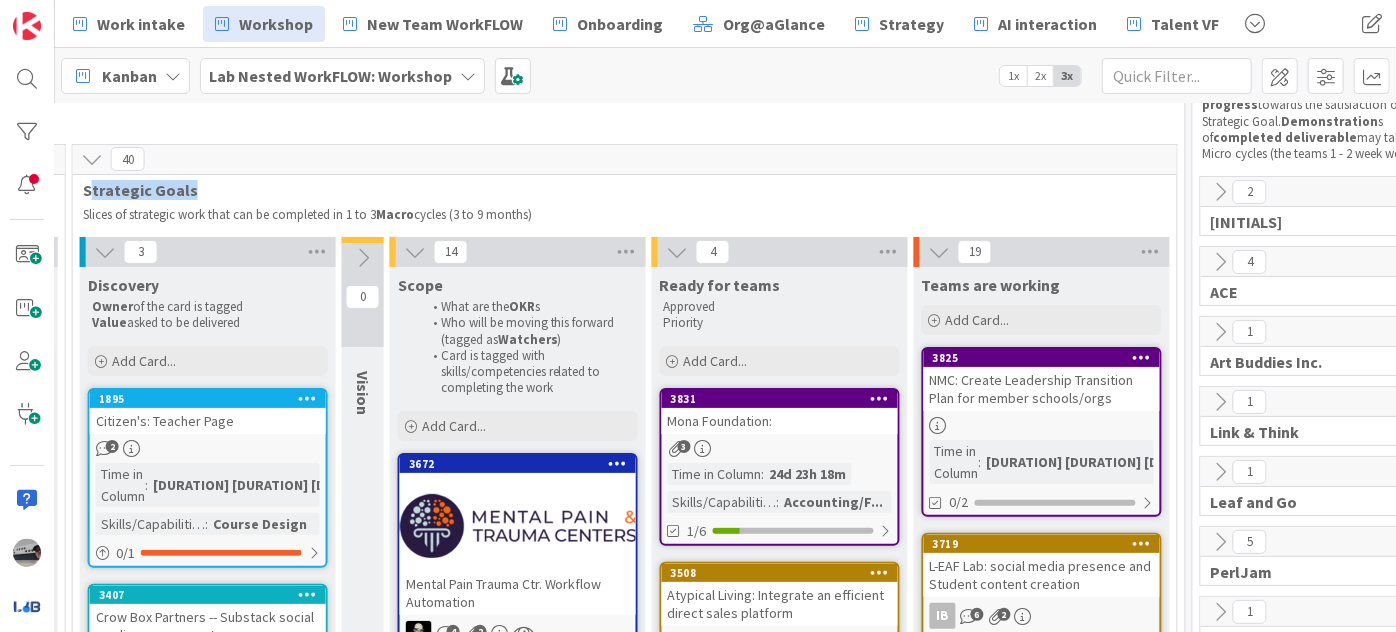 drag, startPoint x: 85, startPoint y: 187, endPoint x: 212, endPoint y: 187, distance: 127 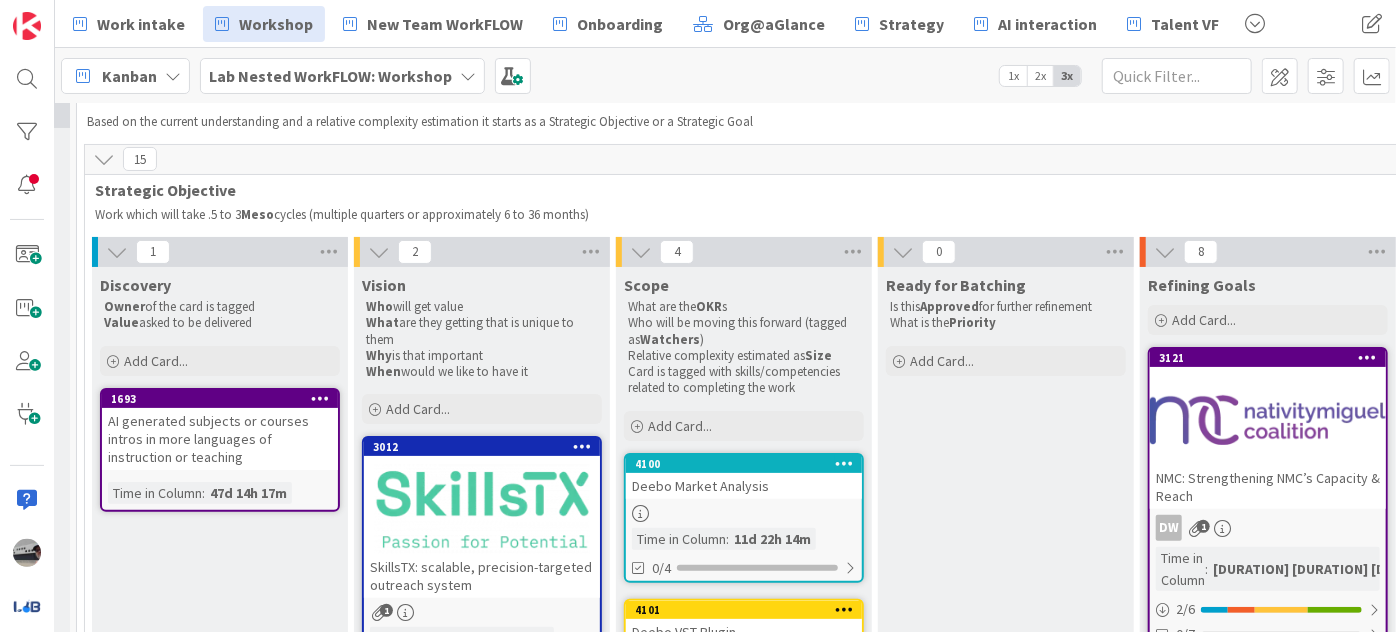 scroll, scrollTop: 90, scrollLeft: 72, axis: both 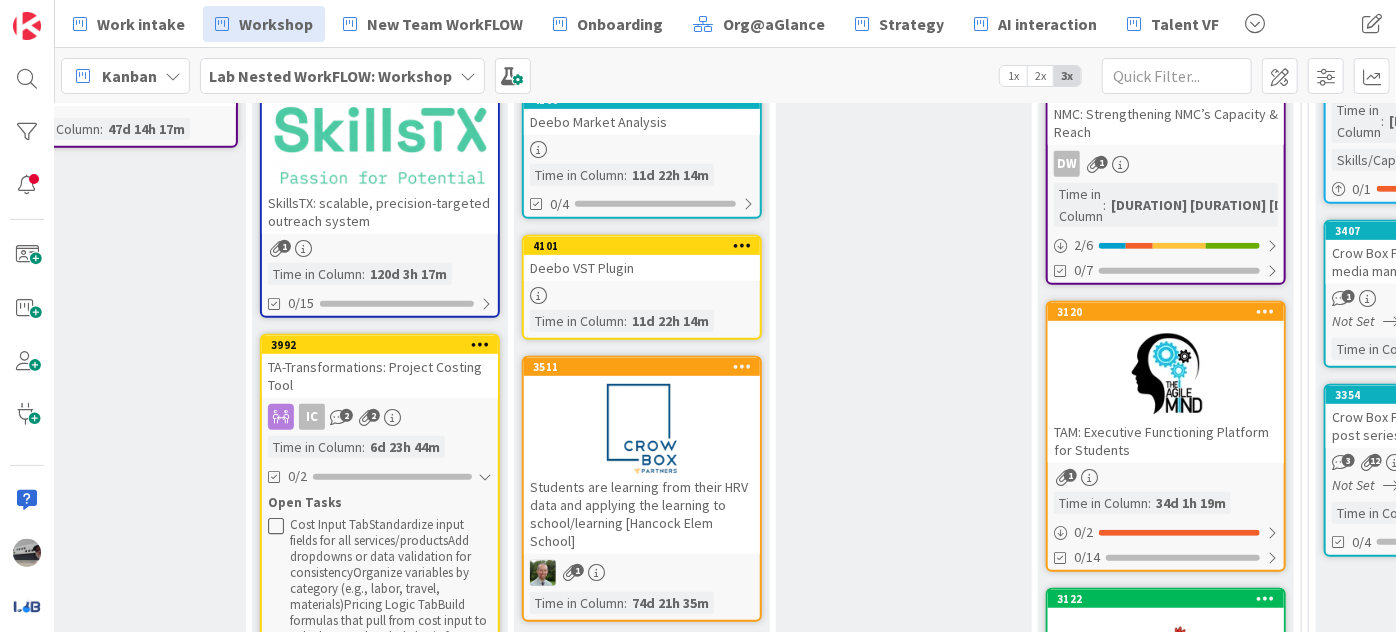 click on "TA-Transformations: Project Costing Tool" at bounding box center [380, 376] 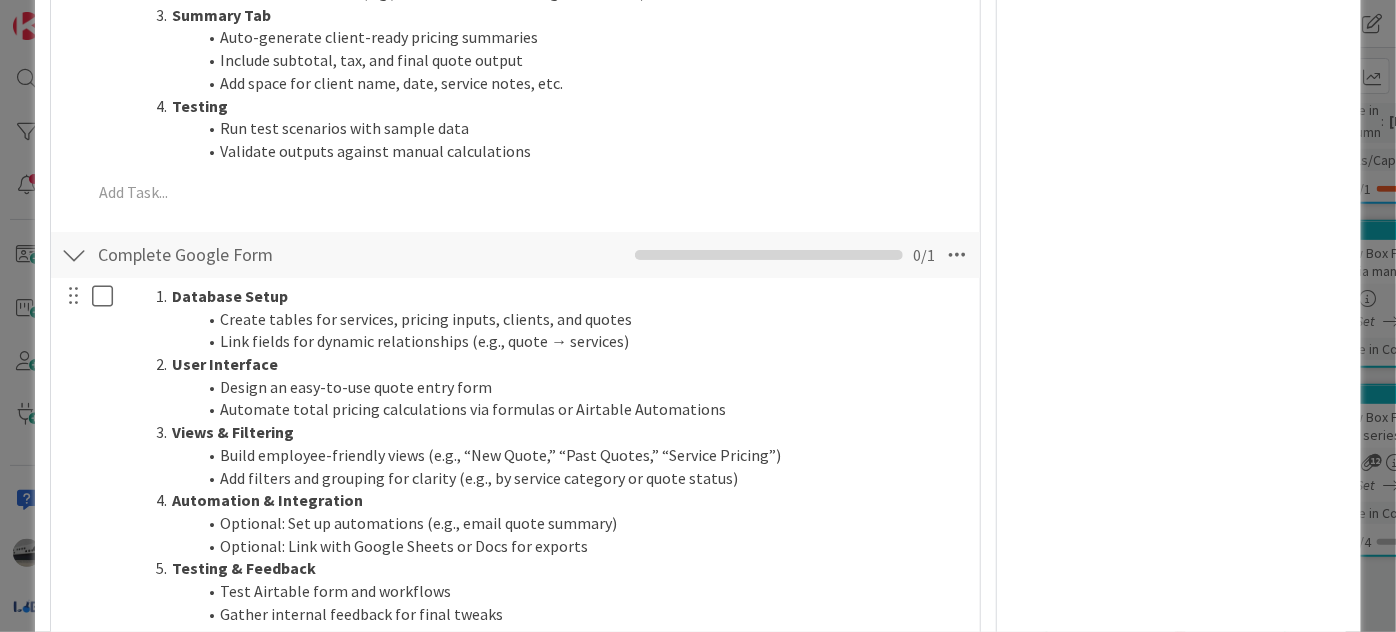 scroll, scrollTop: 77, scrollLeft: 0, axis: vertical 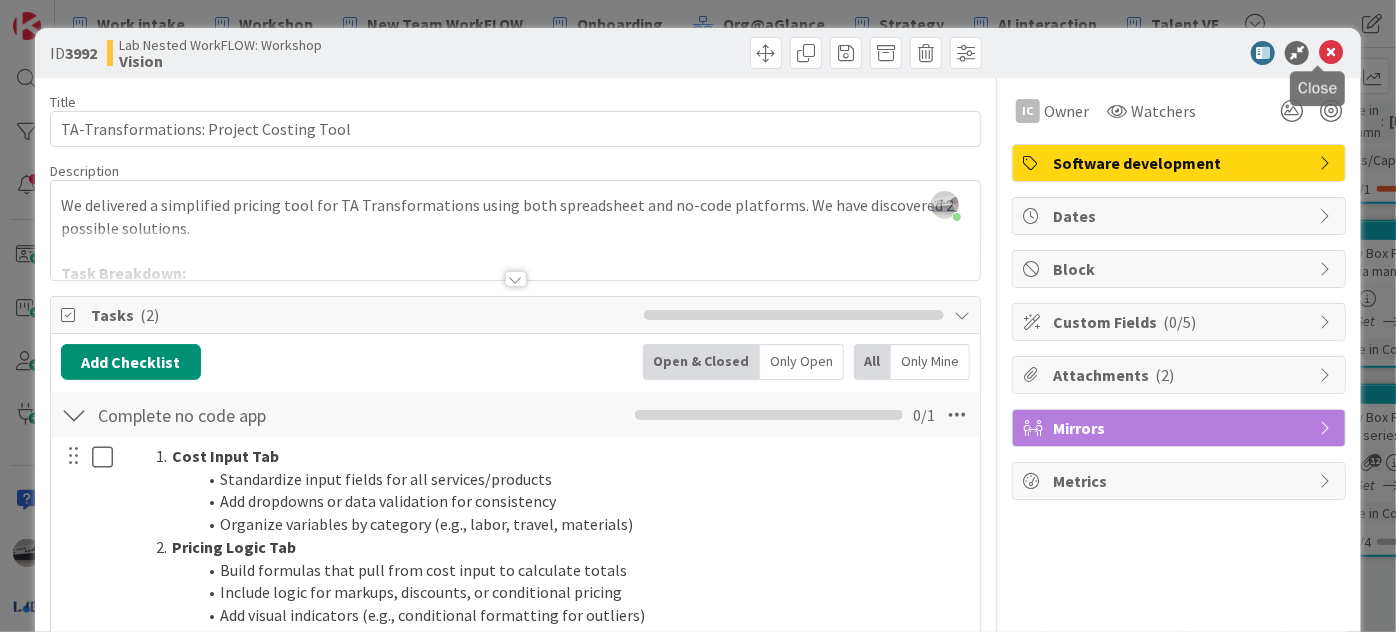 click at bounding box center [1331, 53] 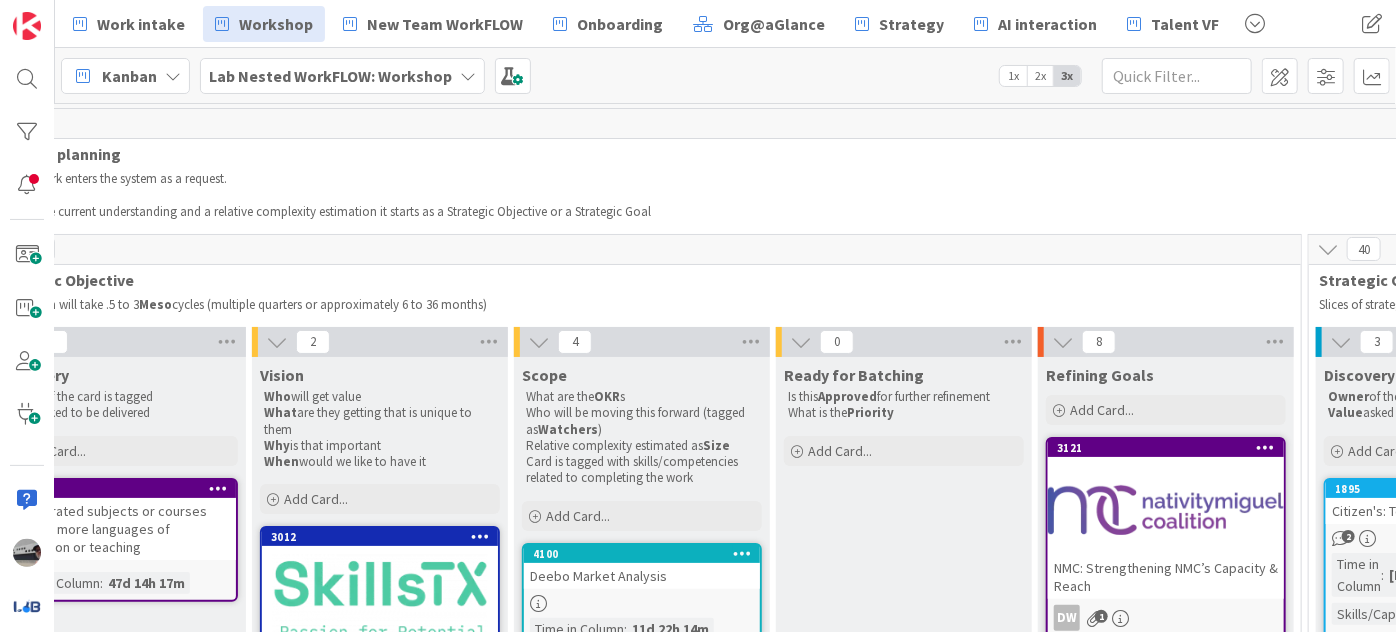 scroll, scrollTop: 363, scrollLeft: 184, axis: both 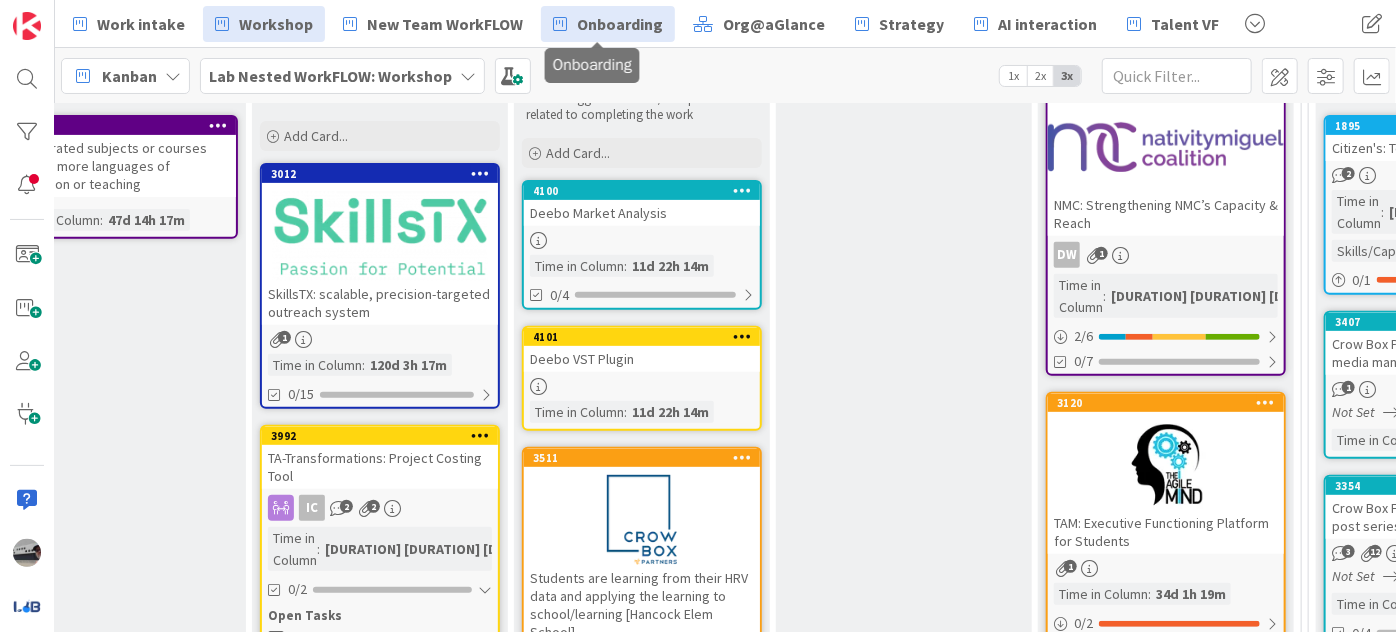 click on "Onboarding" at bounding box center [620, 24] 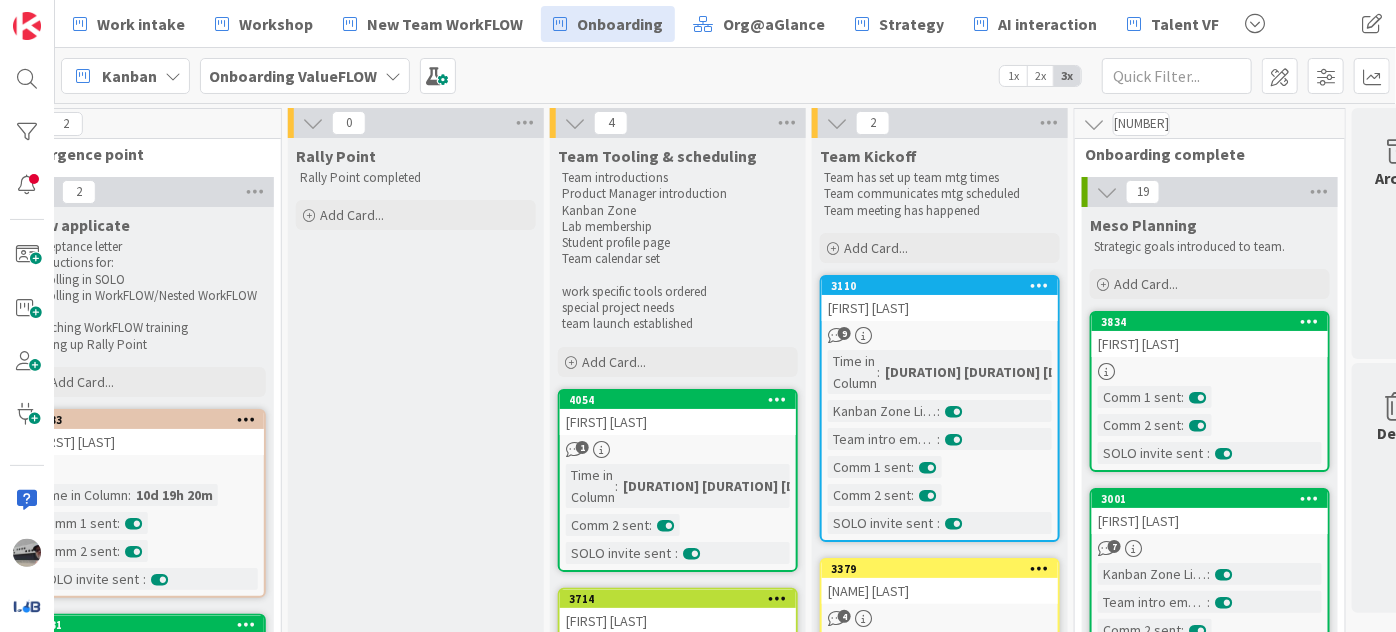 scroll, scrollTop: 0, scrollLeft: 699, axis: horizontal 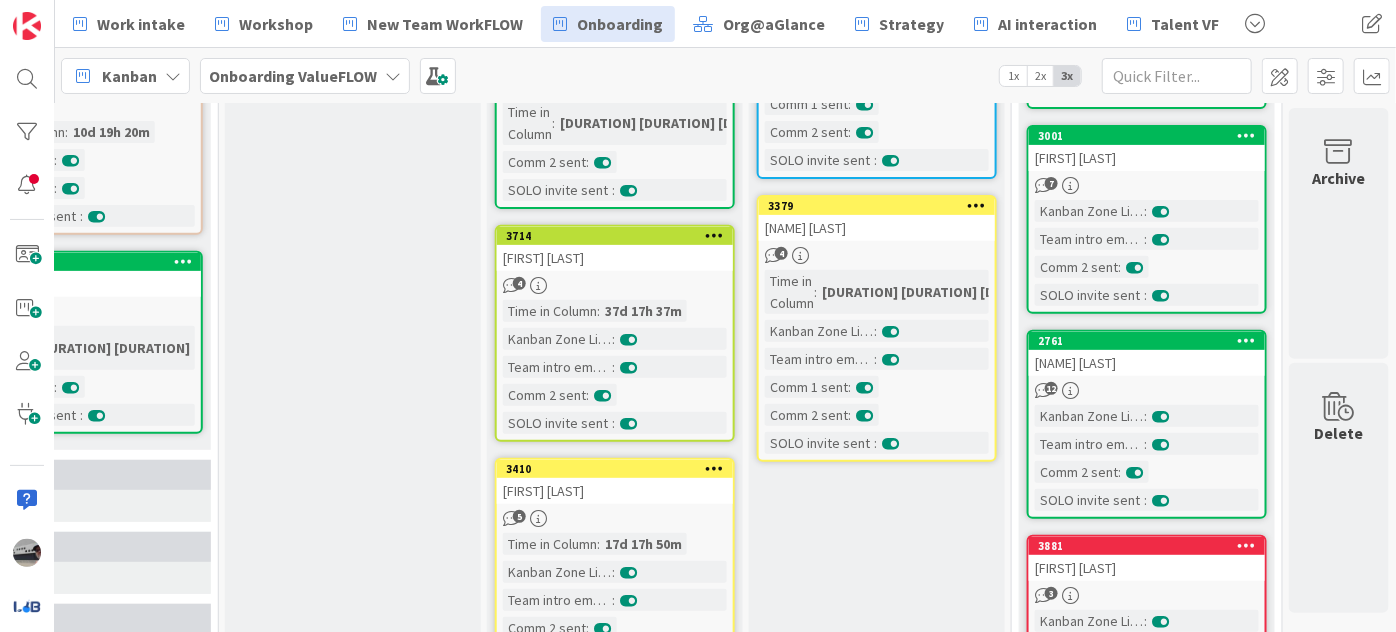 click on "[FIRST] [LAST]" at bounding box center [615, 258] 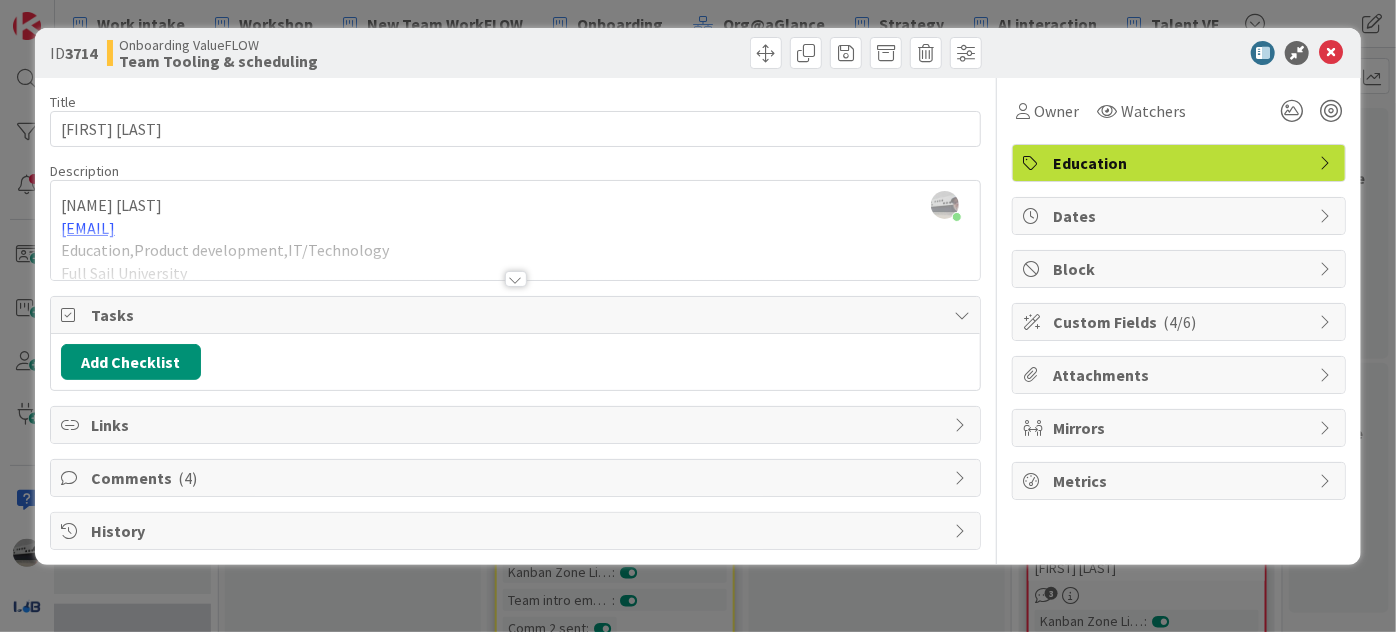 click at bounding box center (516, 279) 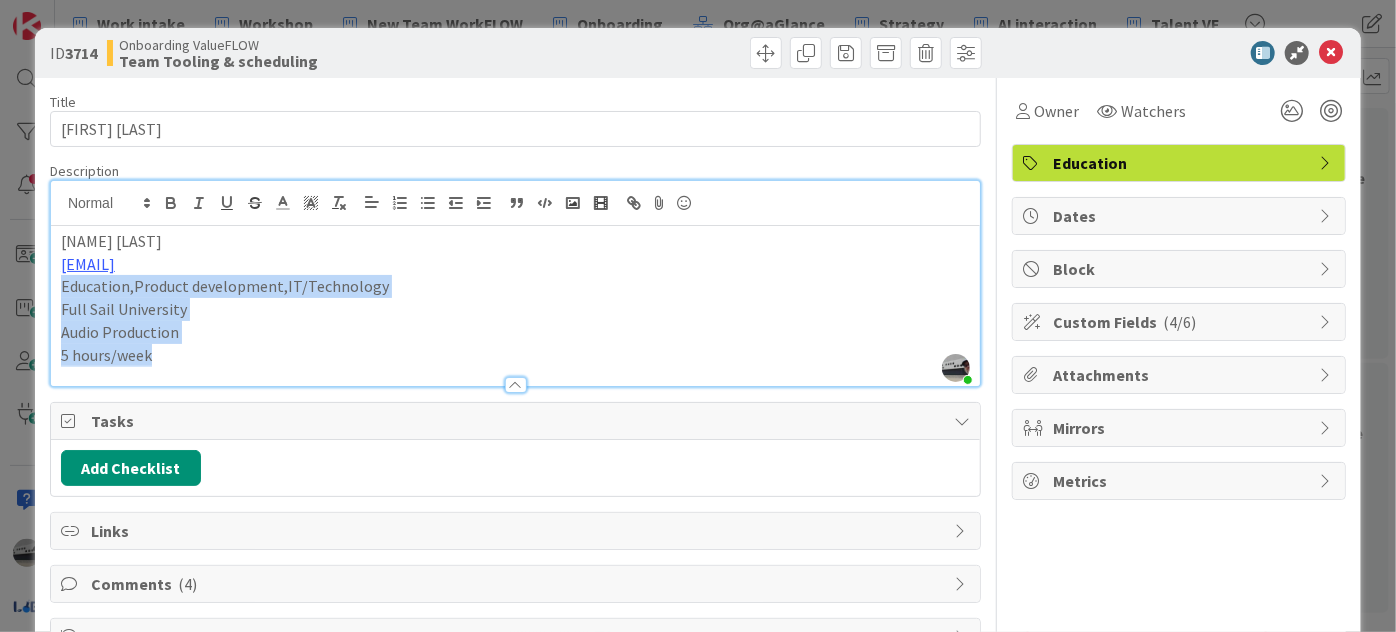 drag, startPoint x: 152, startPoint y: 351, endPoint x: 53, endPoint y: 282, distance: 120.67311 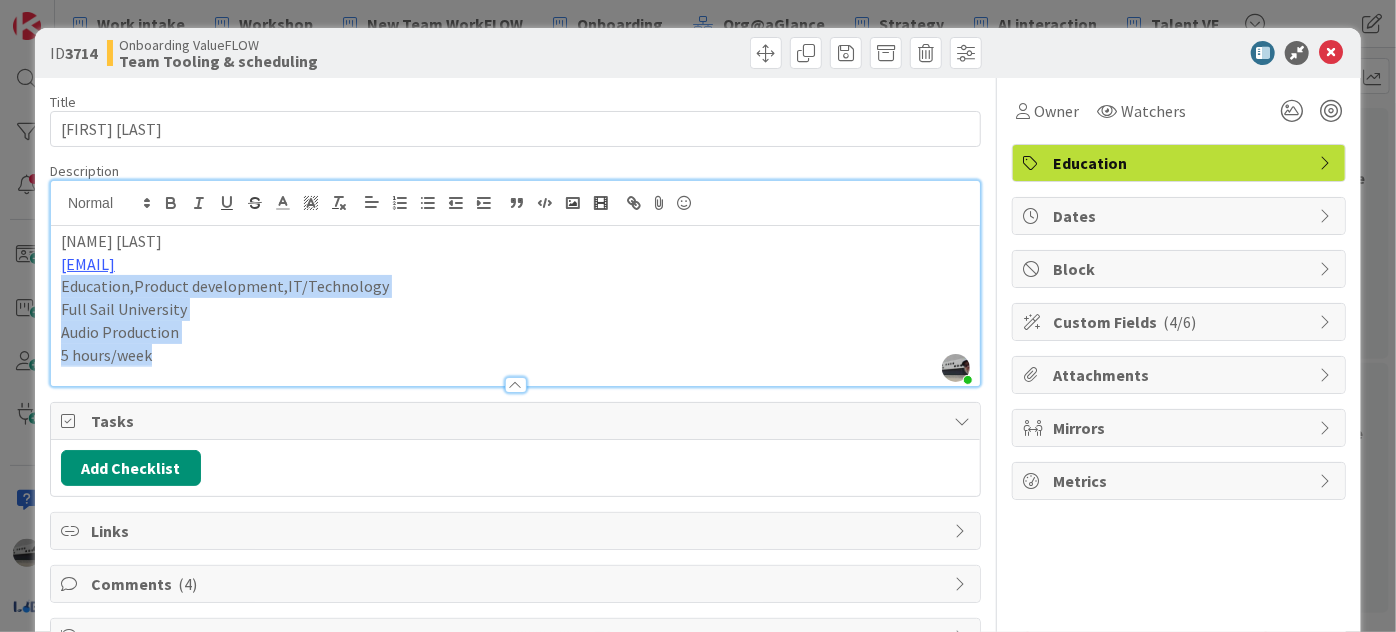 click on "[FIRST] [LAST] [EMAIL] Education,Product development,IT/Technology Full Sail University Audio Production [HOURS]/week" at bounding box center [515, 306] 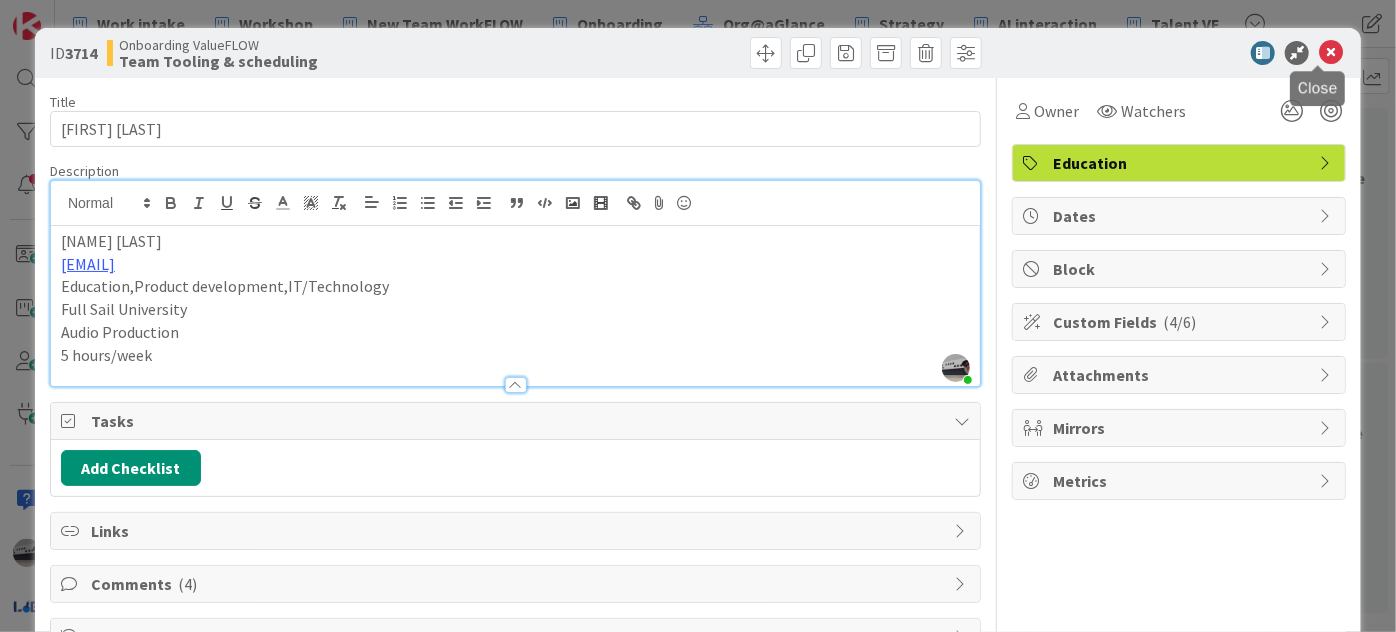 click at bounding box center (1331, 53) 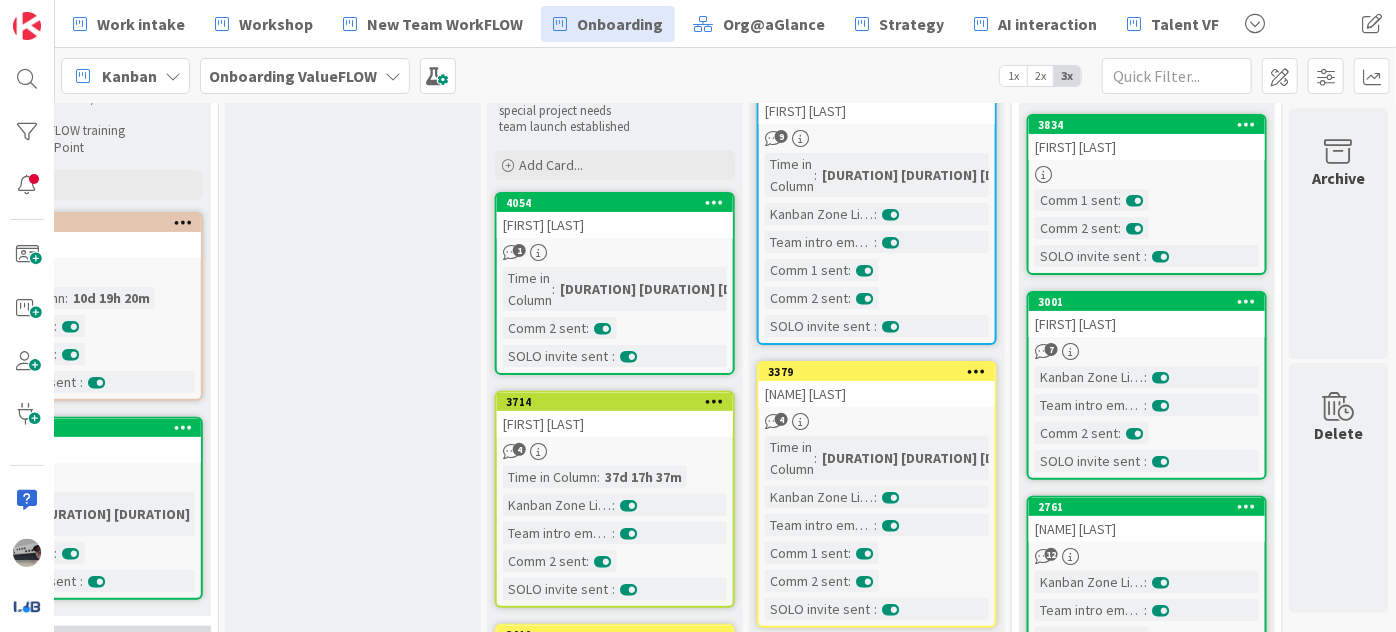 scroll, scrollTop: 181, scrollLeft: 699, axis: both 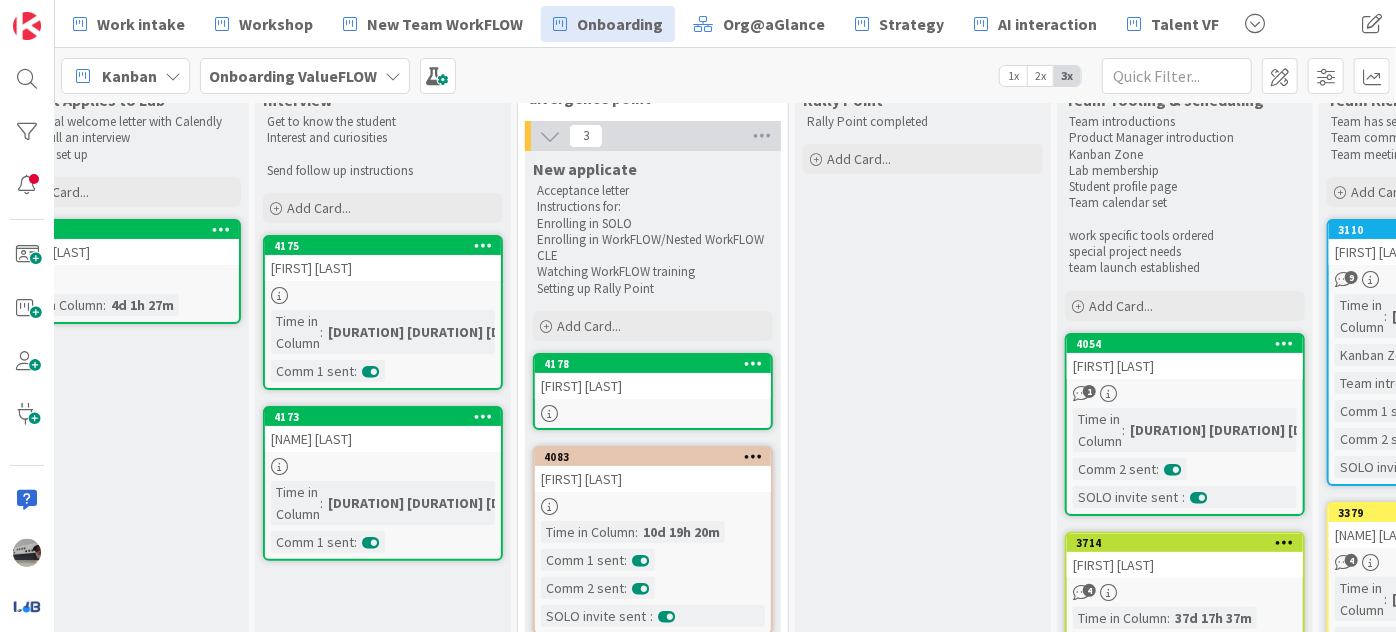click on "[FIRST] [LAST]" at bounding box center (653, 386) 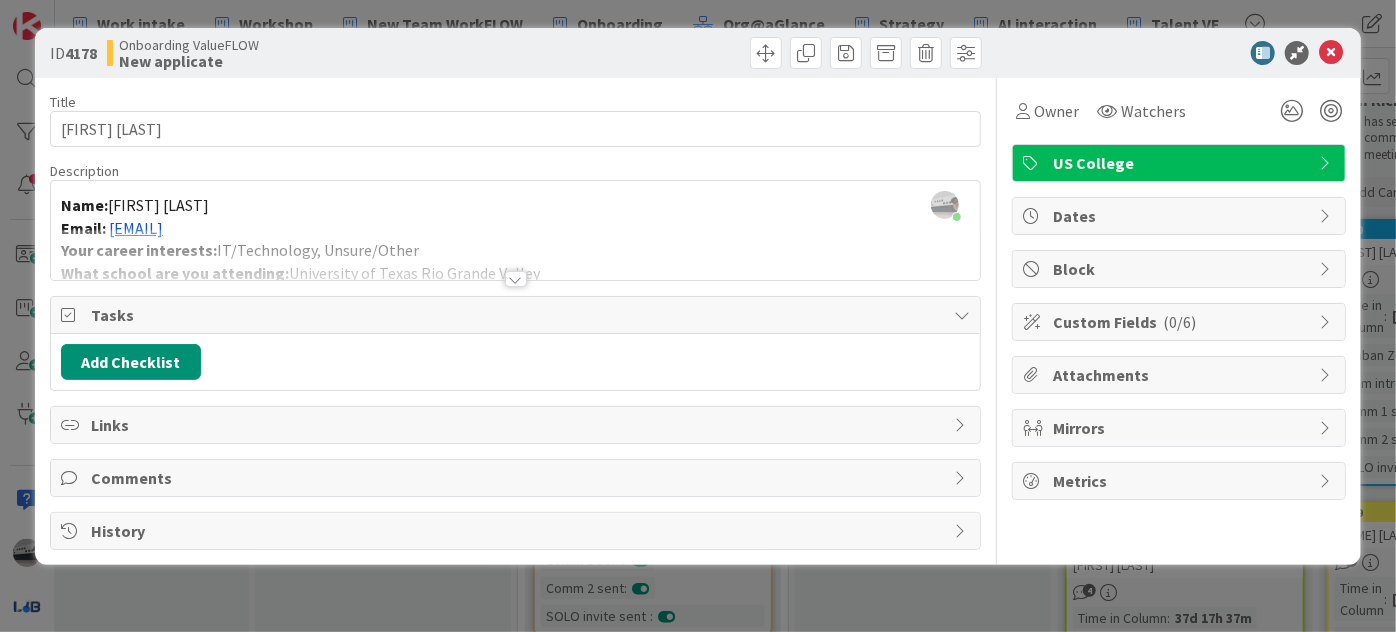 click at bounding box center [516, 279] 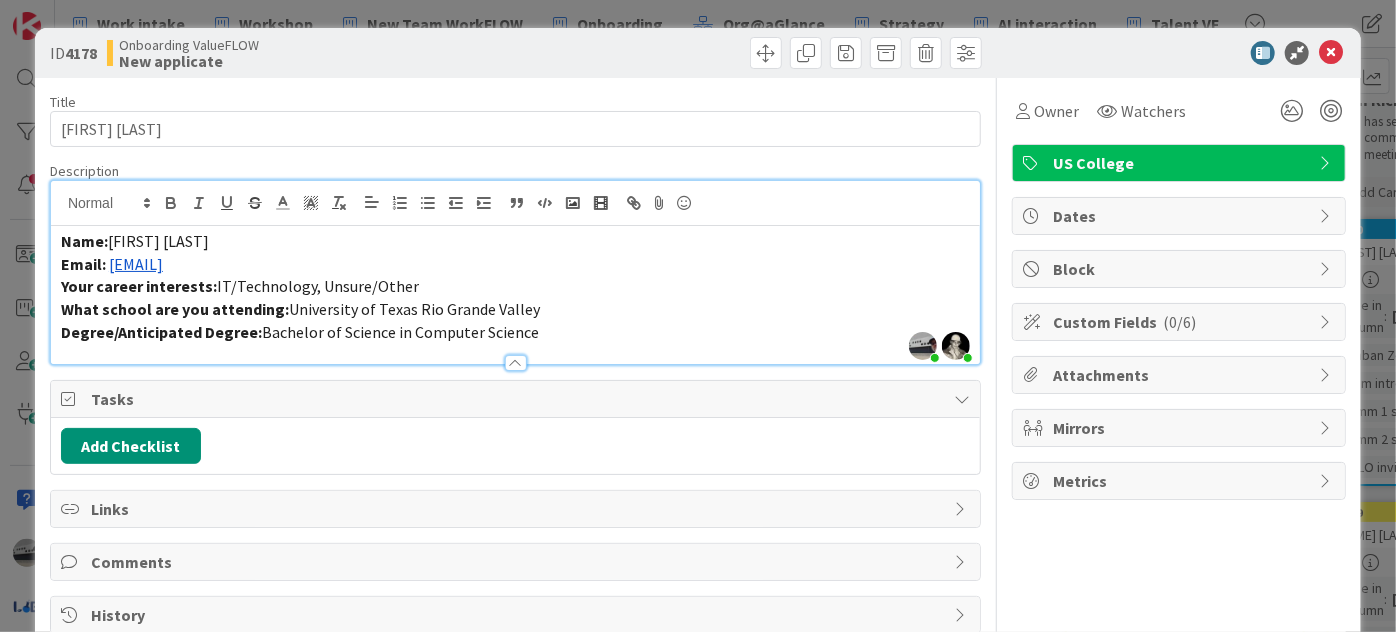 drag, startPoint x: 528, startPoint y: 308, endPoint x: 283, endPoint y: 312, distance: 245.03265 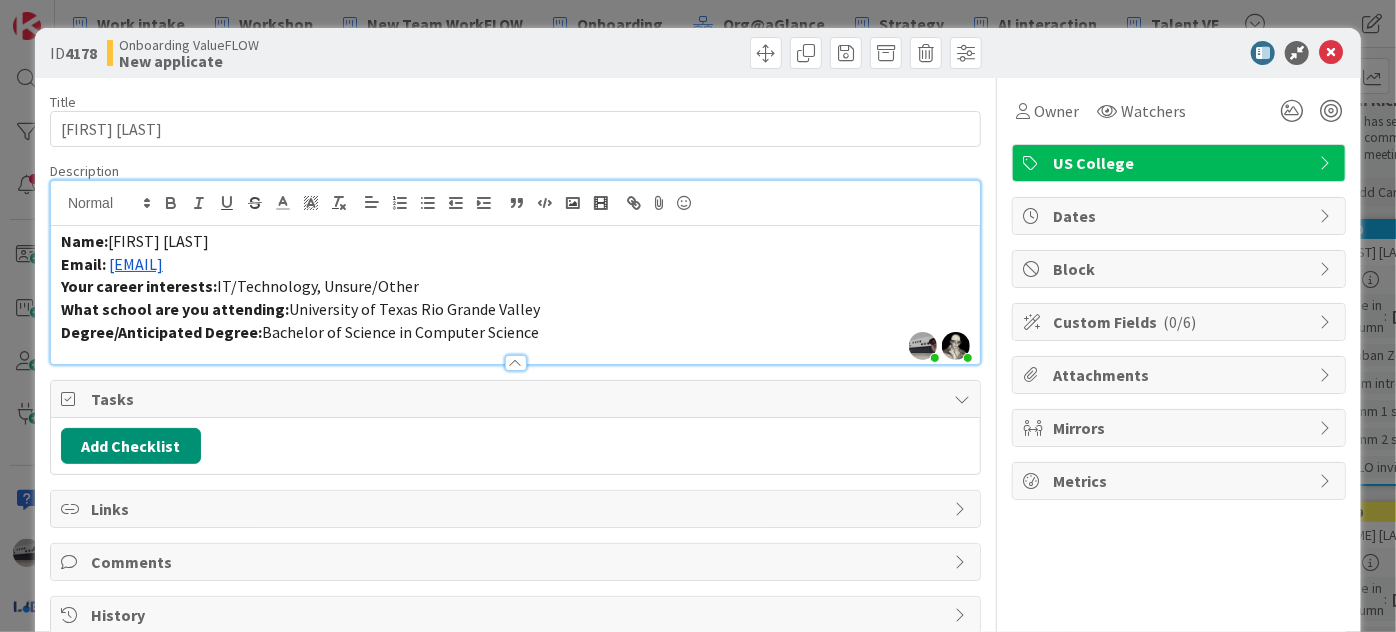 click on "What school are you attending: [UNIVERSITY]" at bounding box center (515, 309) 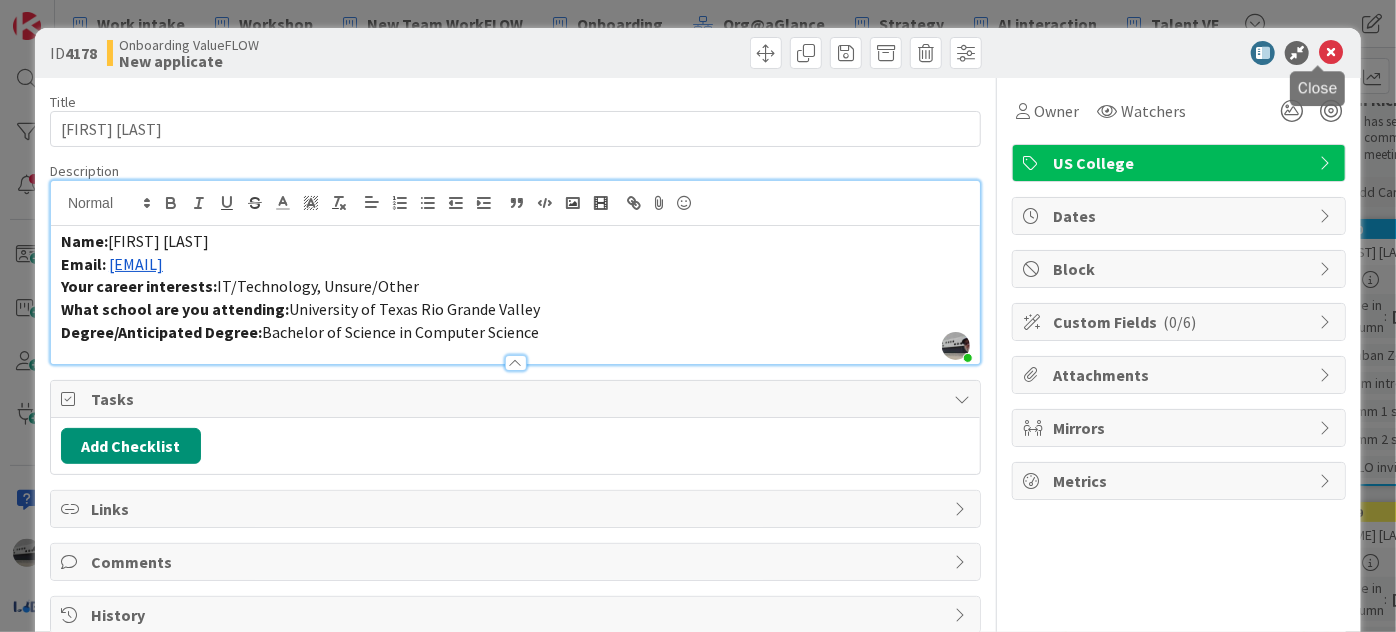 click at bounding box center [1331, 53] 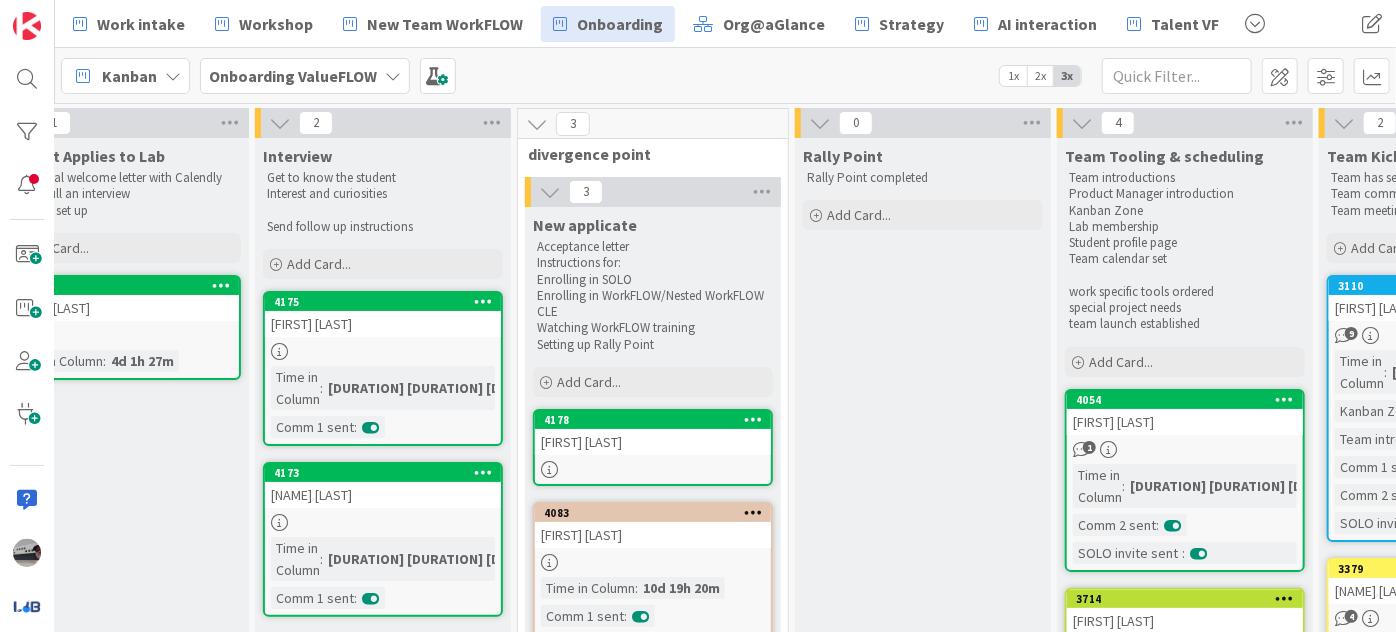 scroll, scrollTop: 0, scrollLeft: 117, axis: horizontal 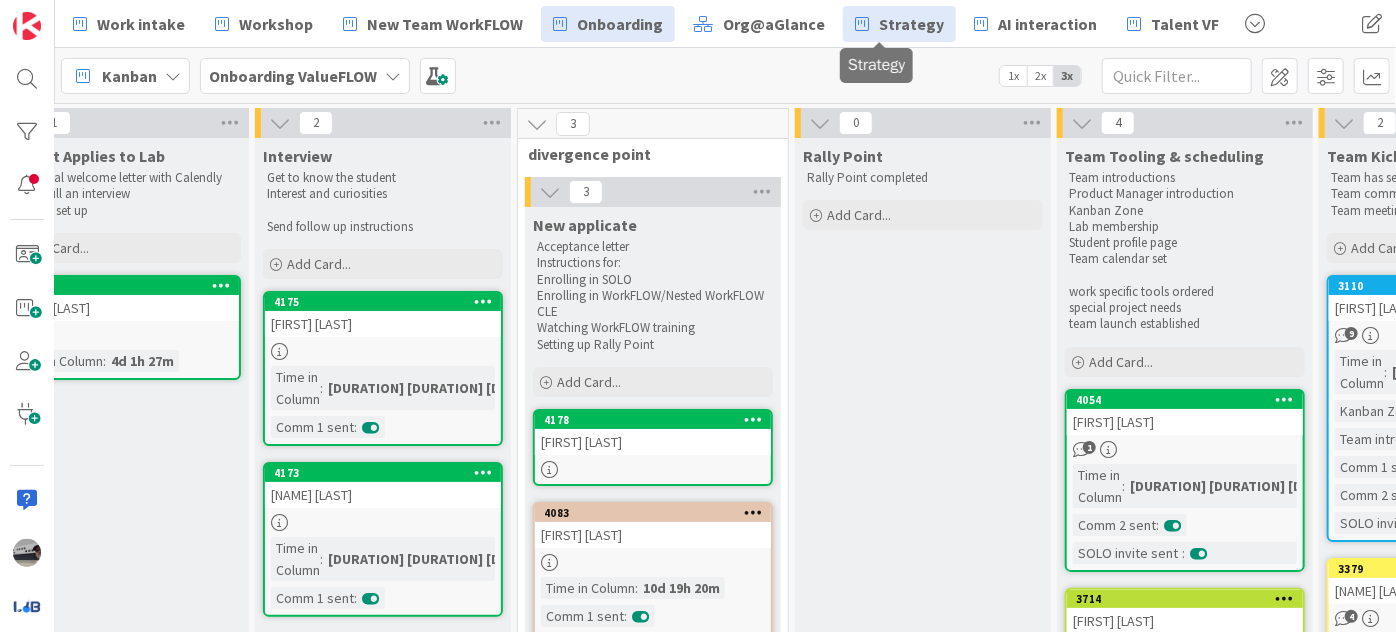 click at bounding box center (862, 24) 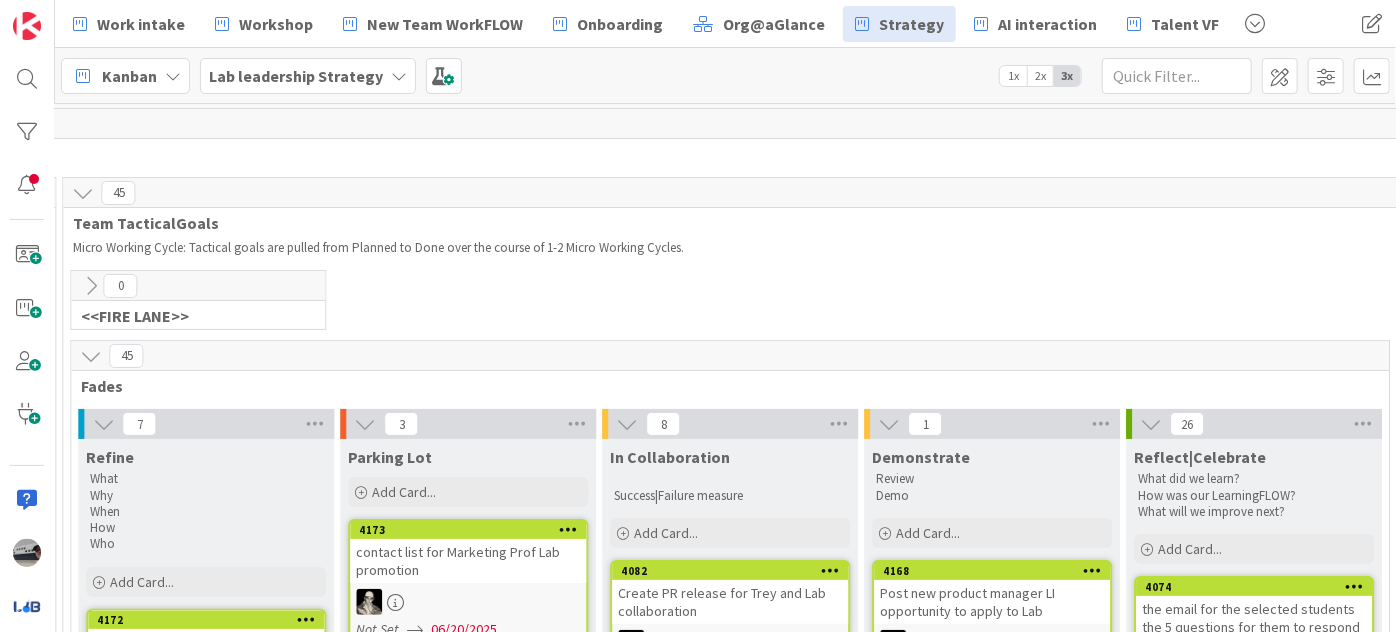 scroll, scrollTop: 0, scrollLeft: 2431, axis: horizontal 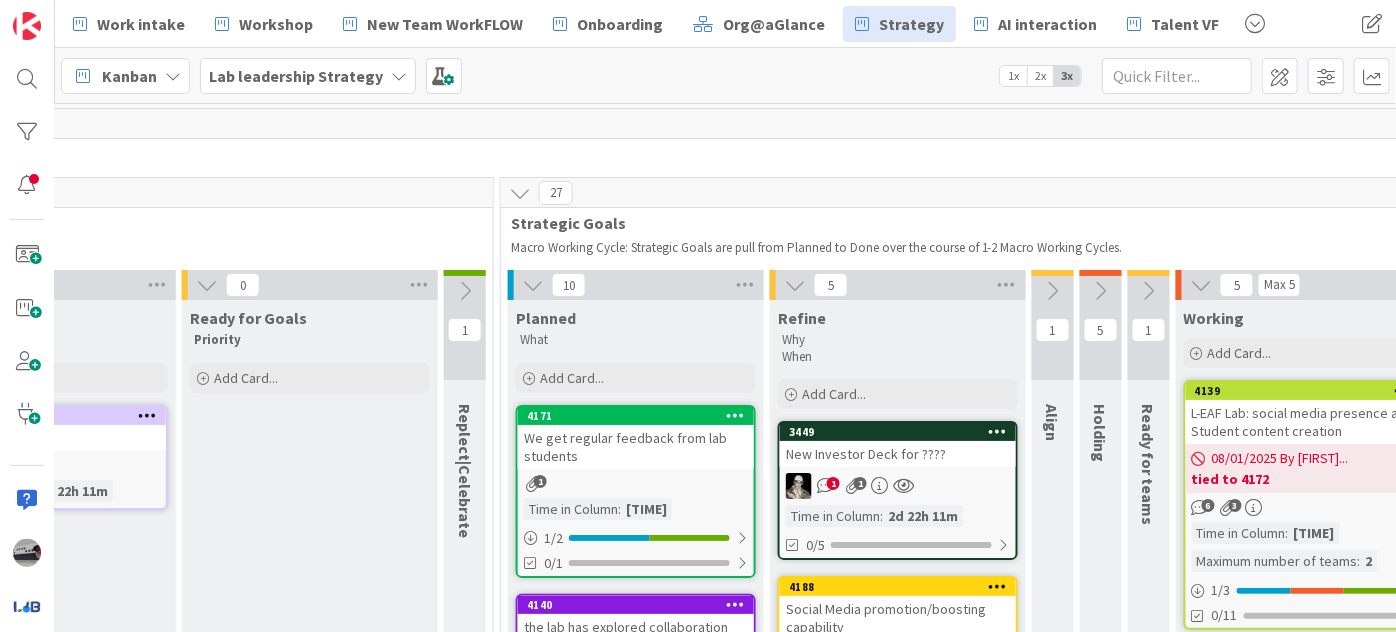 click at bounding box center (533, 285) 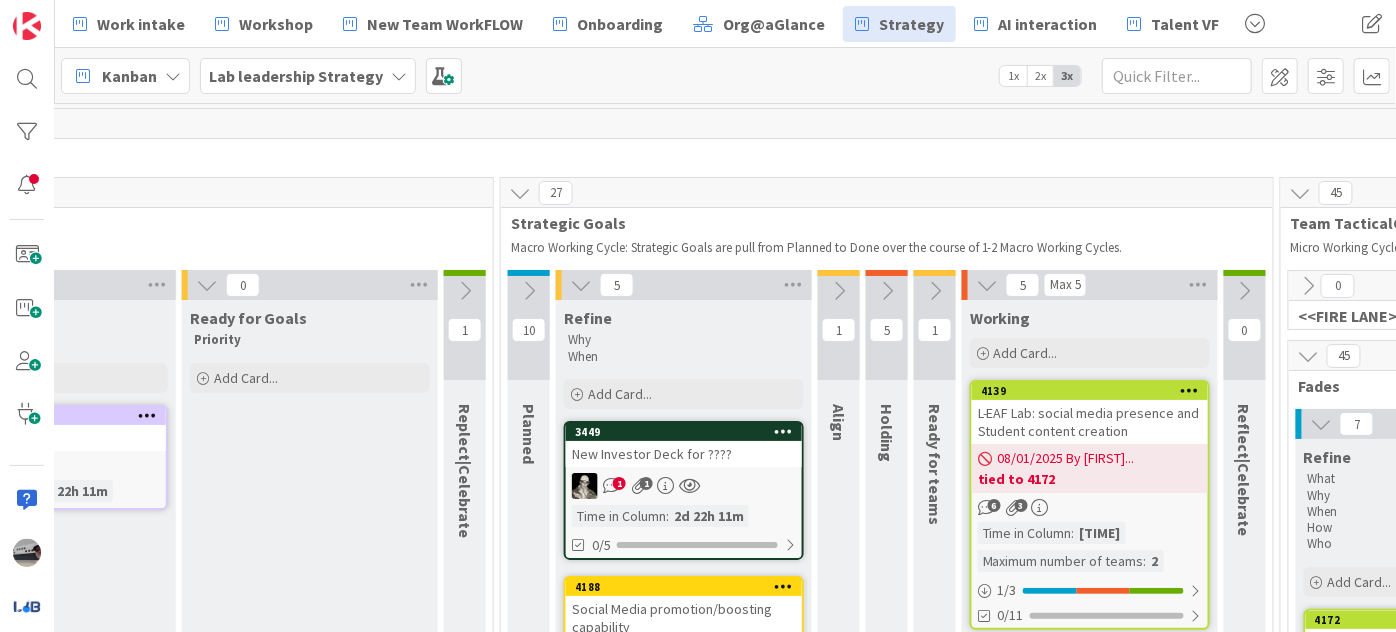 click at bounding box center [581, 285] 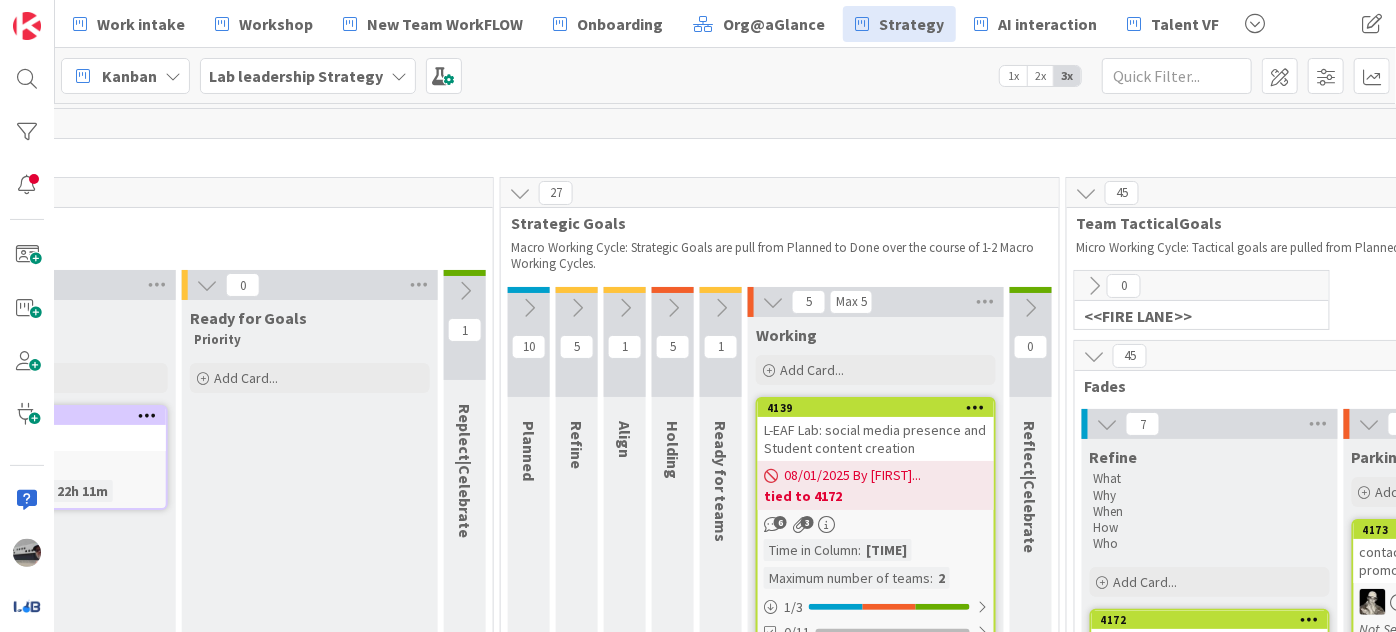 click at bounding box center (773, 302) 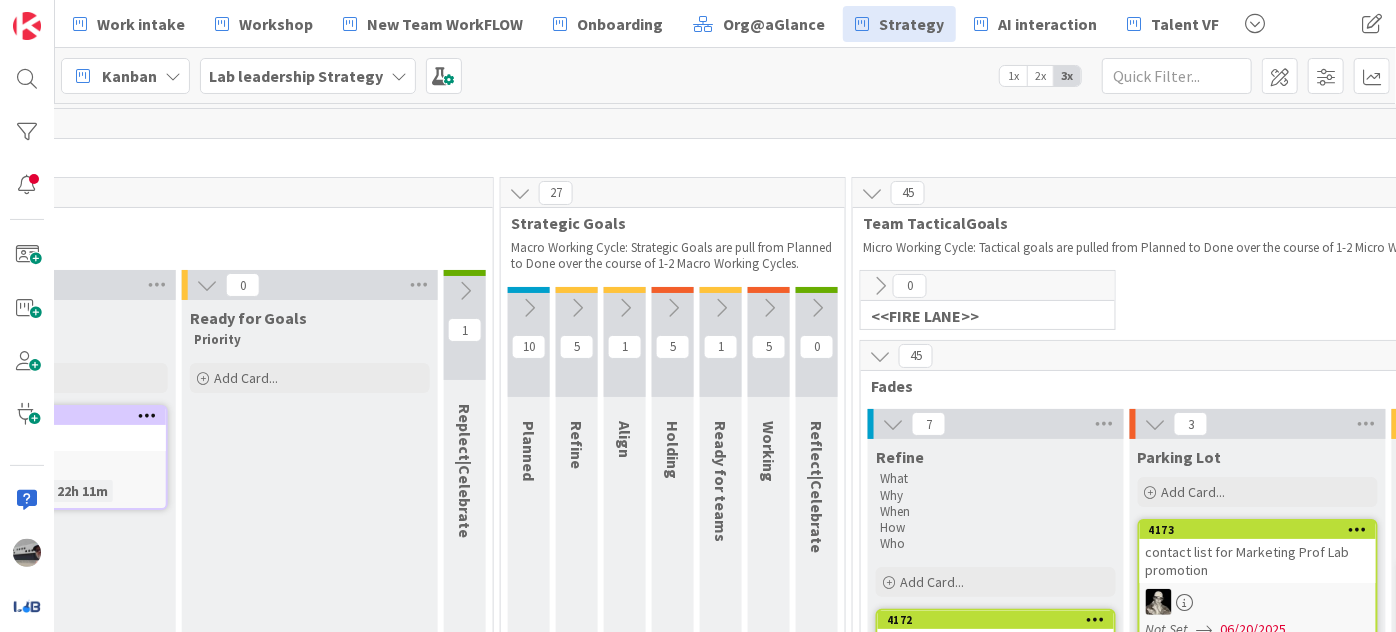 click at bounding box center [880, 356] 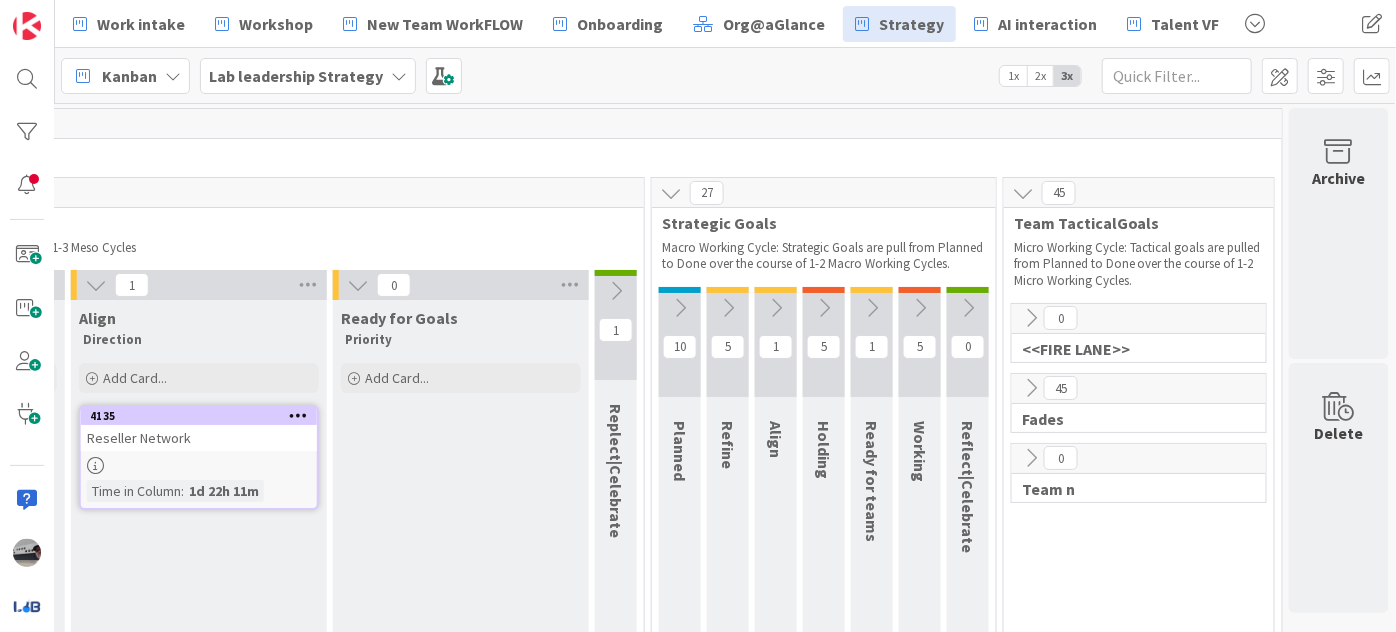 click at bounding box center (358, 285) 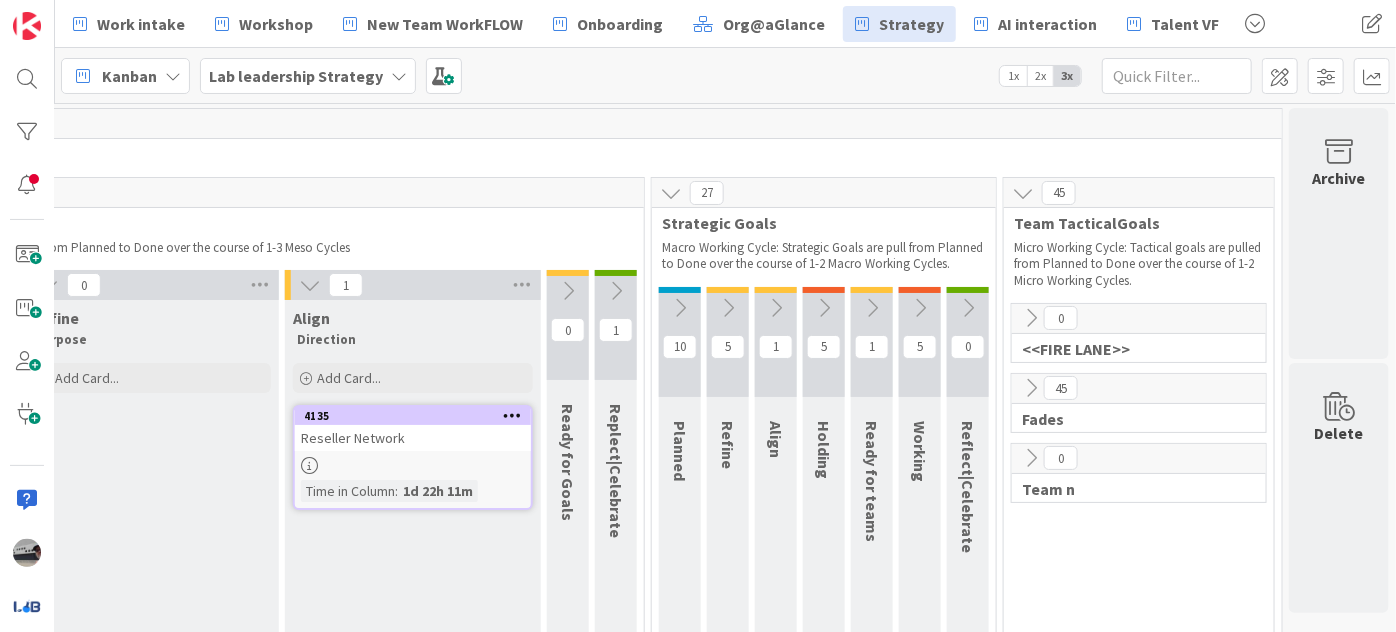 scroll, scrollTop: 0, scrollLeft: 638, axis: horizontal 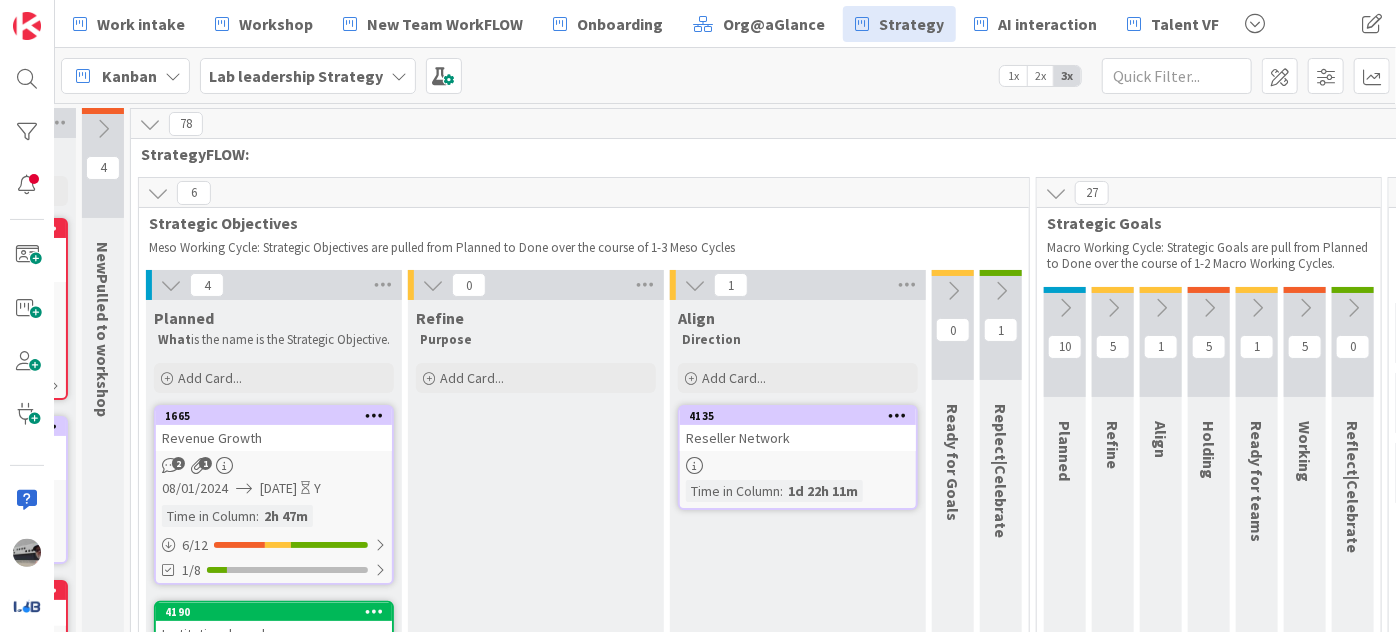 click at bounding box center (433, 285) 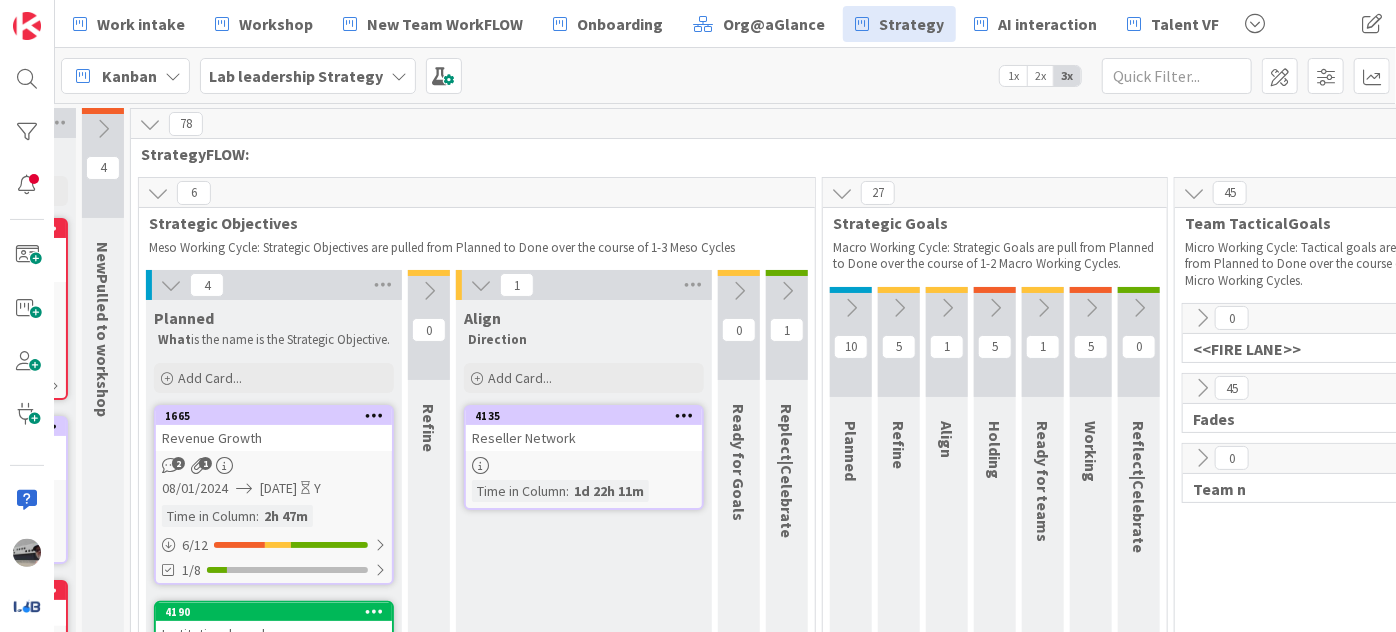 click at bounding box center [171, 285] 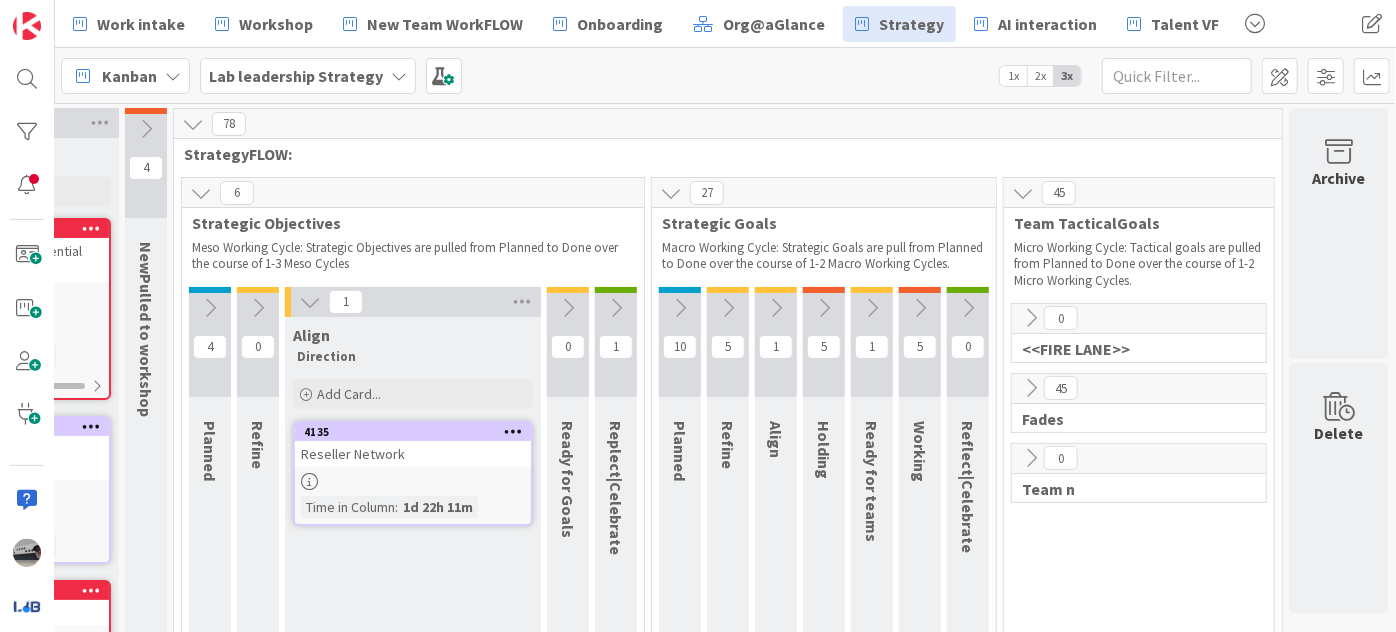 scroll, scrollTop: 0, scrollLeft: 210, axis: horizontal 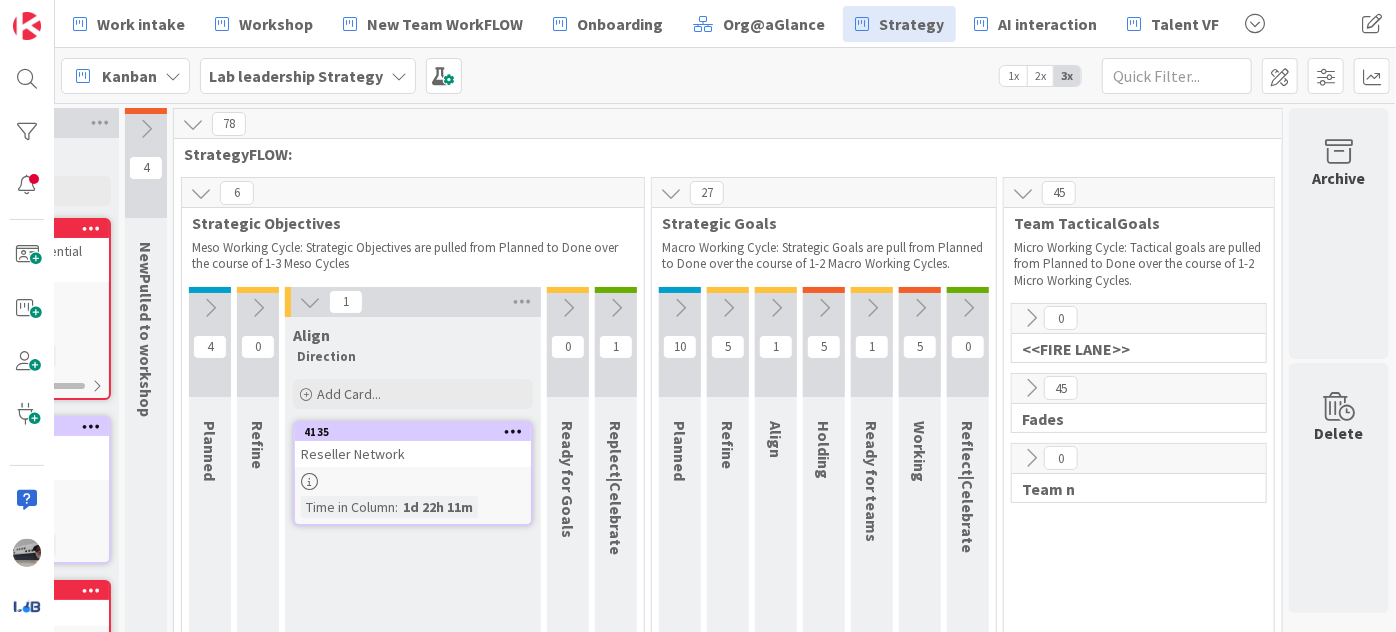 click at bounding box center (310, 302) 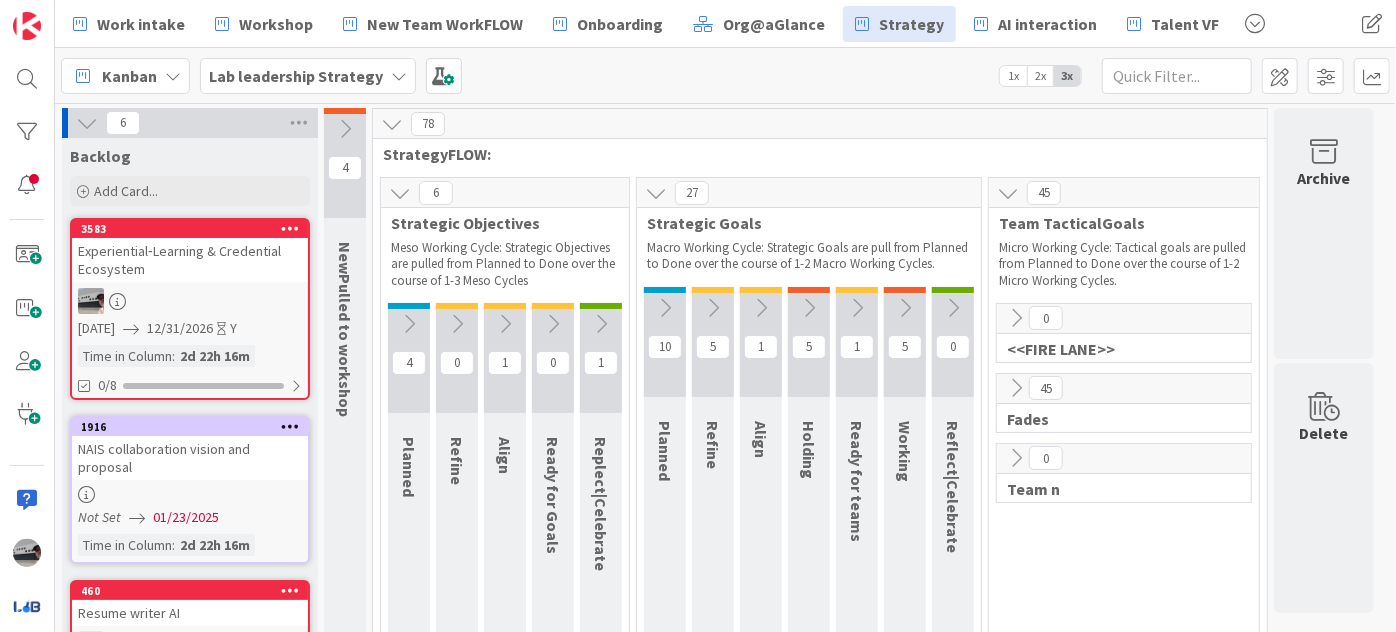 scroll, scrollTop: 0, scrollLeft: 0, axis: both 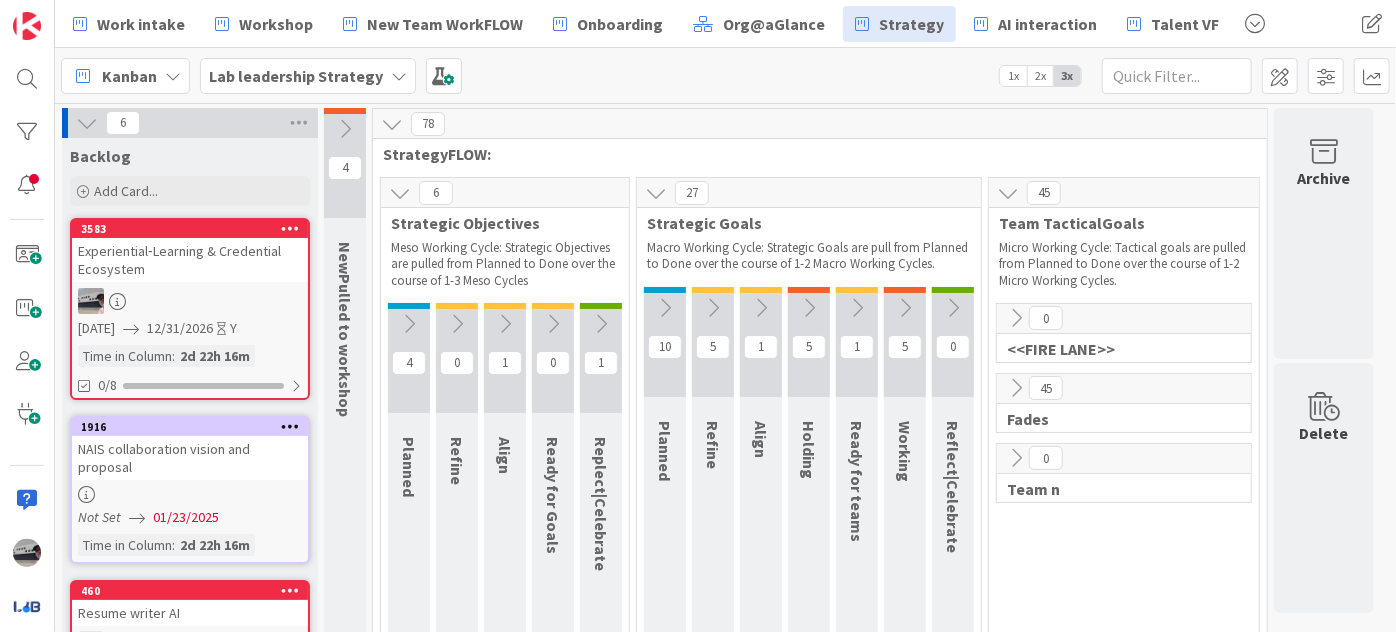 click at bounding box center (1016, 388) 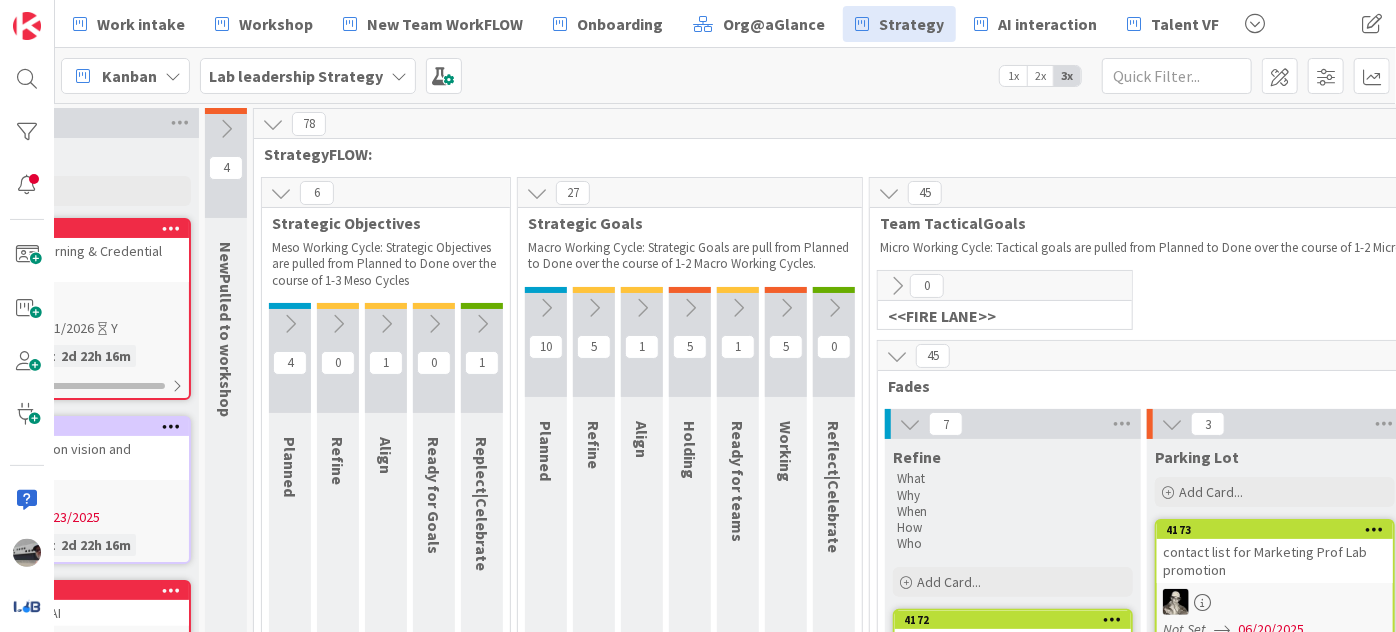 scroll, scrollTop: 0, scrollLeft: 0, axis: both 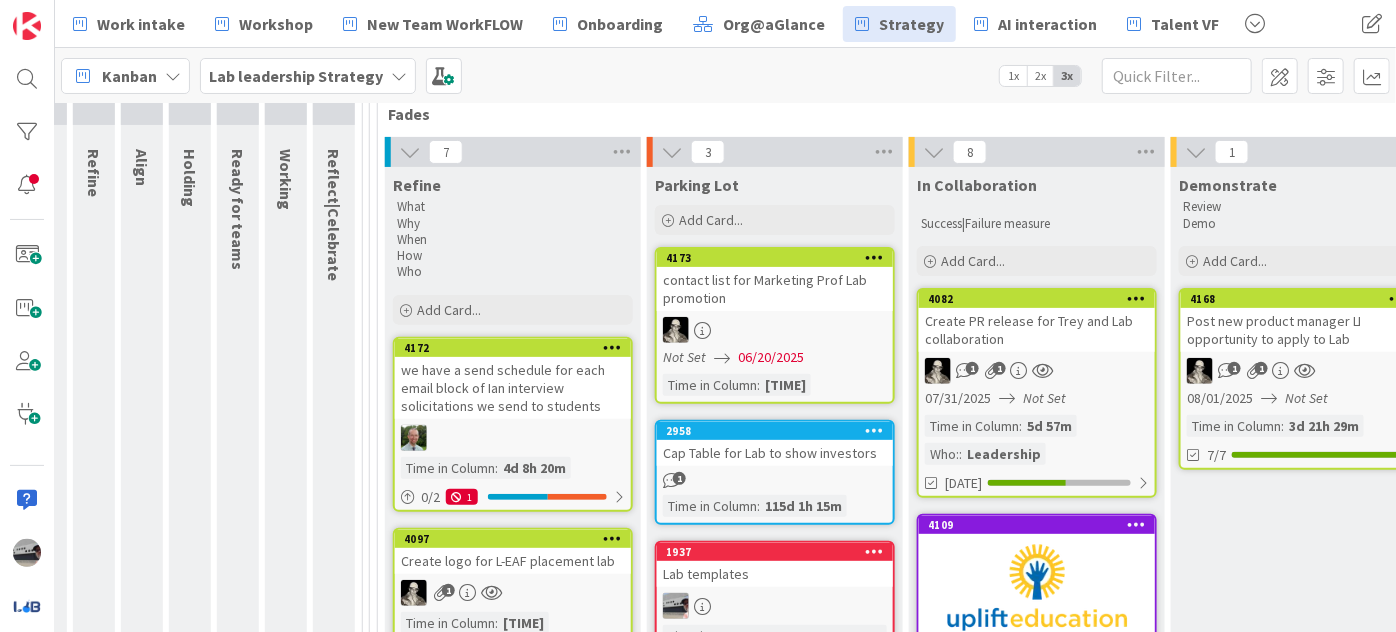 click on "we have a send schedule for each email block of Ian interview solicitations we send to students" at bounding box center [513, 388] 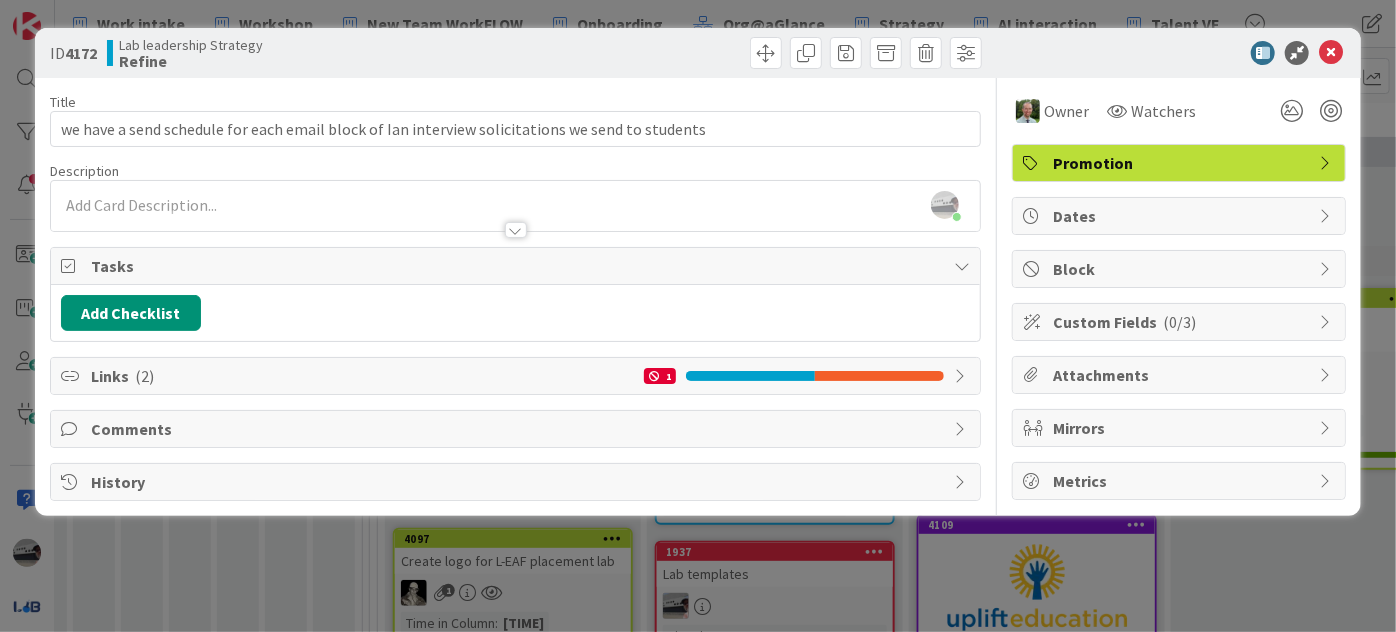 click at bounding box center [962, 376] 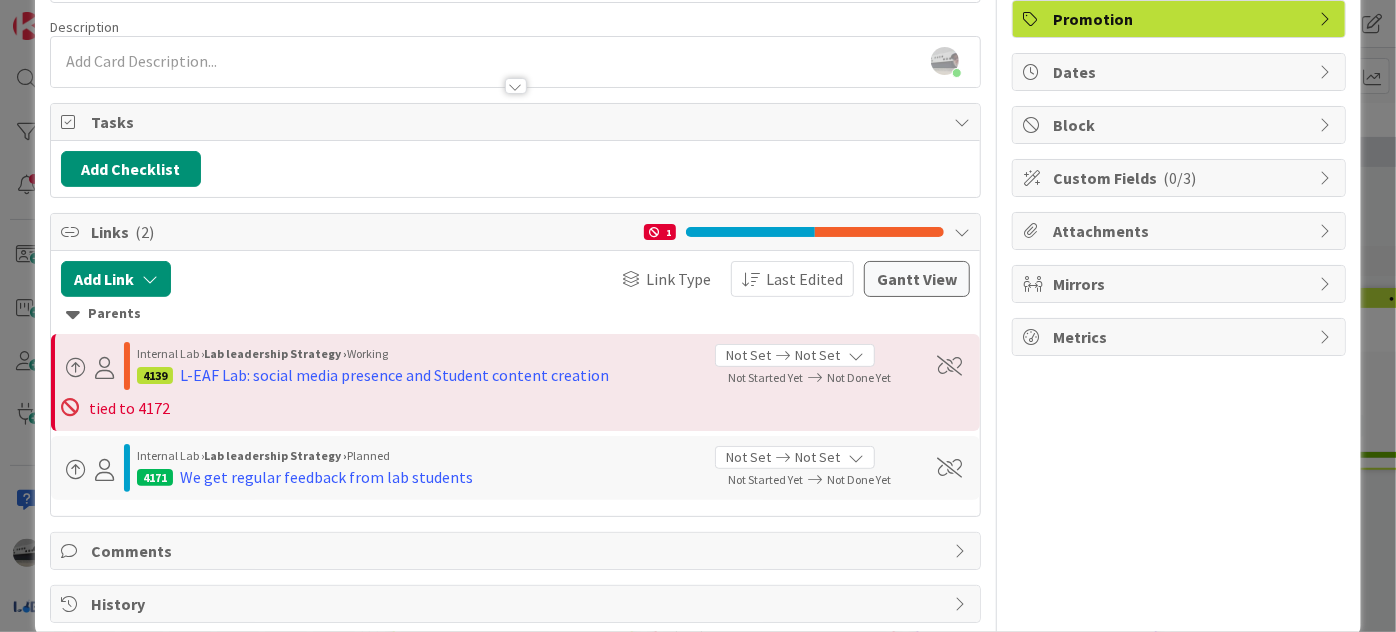 scroll, scrollTop: 173, scrollLeft: 0, axis: vertical 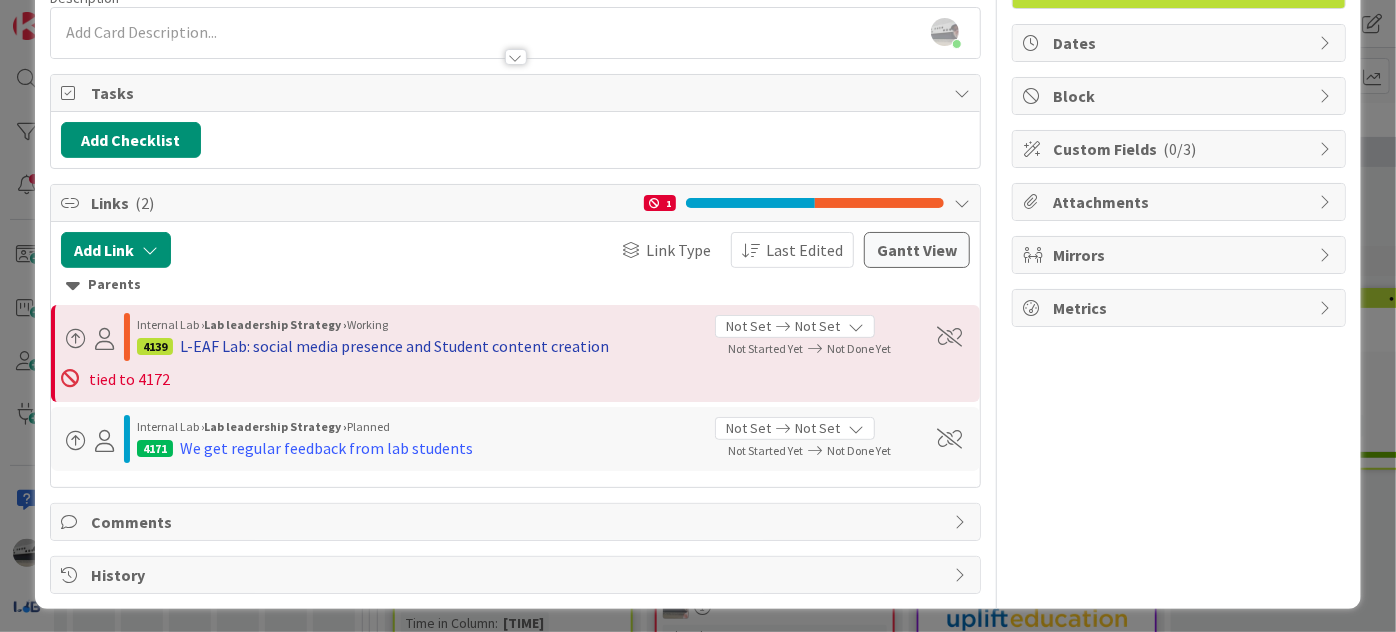 click on "L-EAF Lab: social media presence and Student content creation" at bounding box center [394, 346] 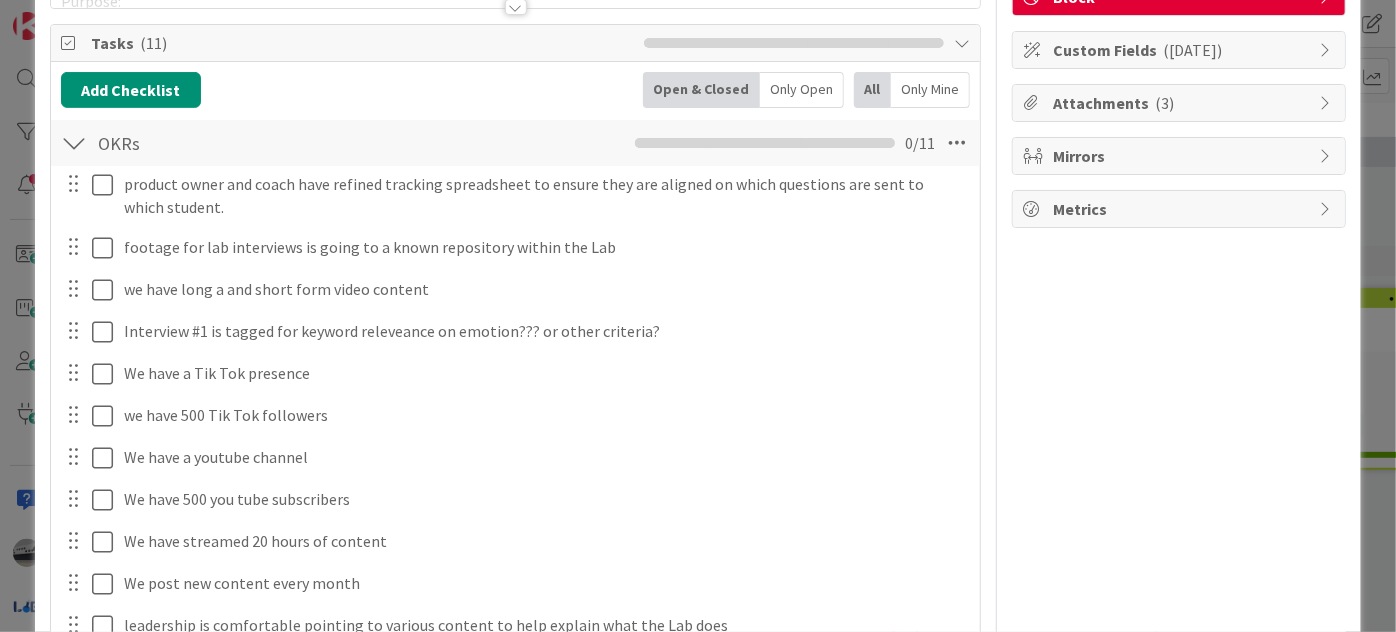 scroll, scrollTop: 181, scrollLeft: 0, axis: vertical 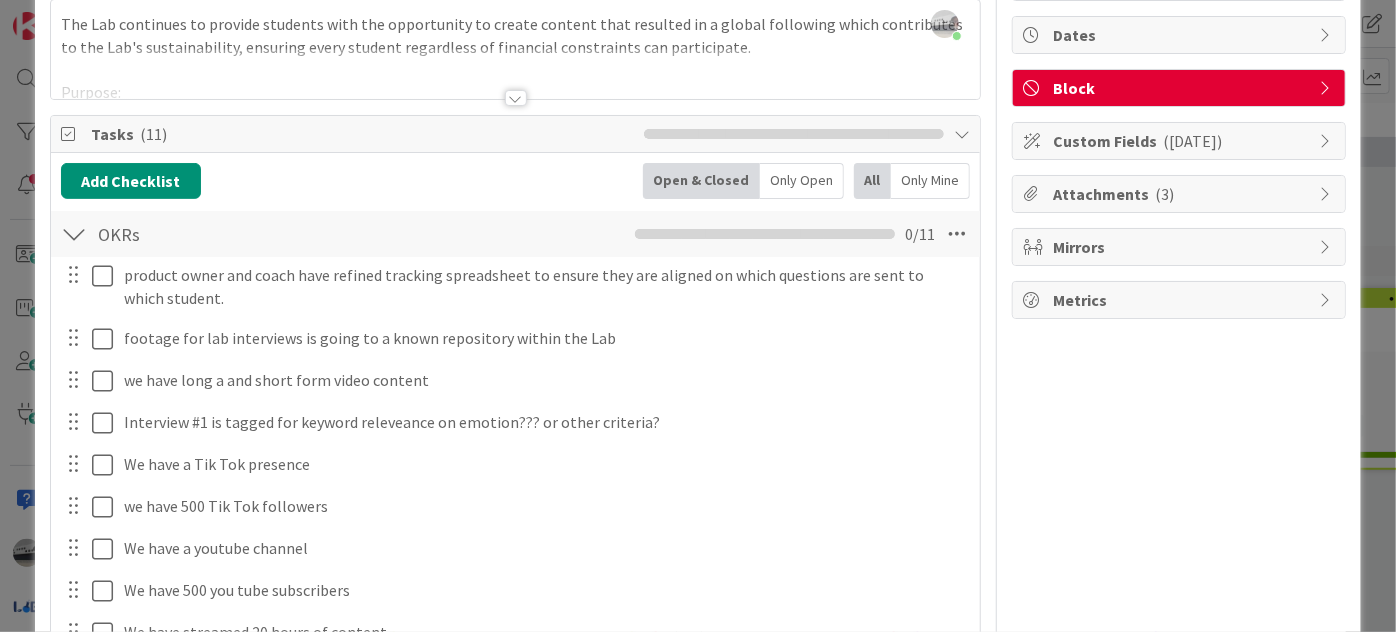 click on "Block" at bounding box center (1179, 88) 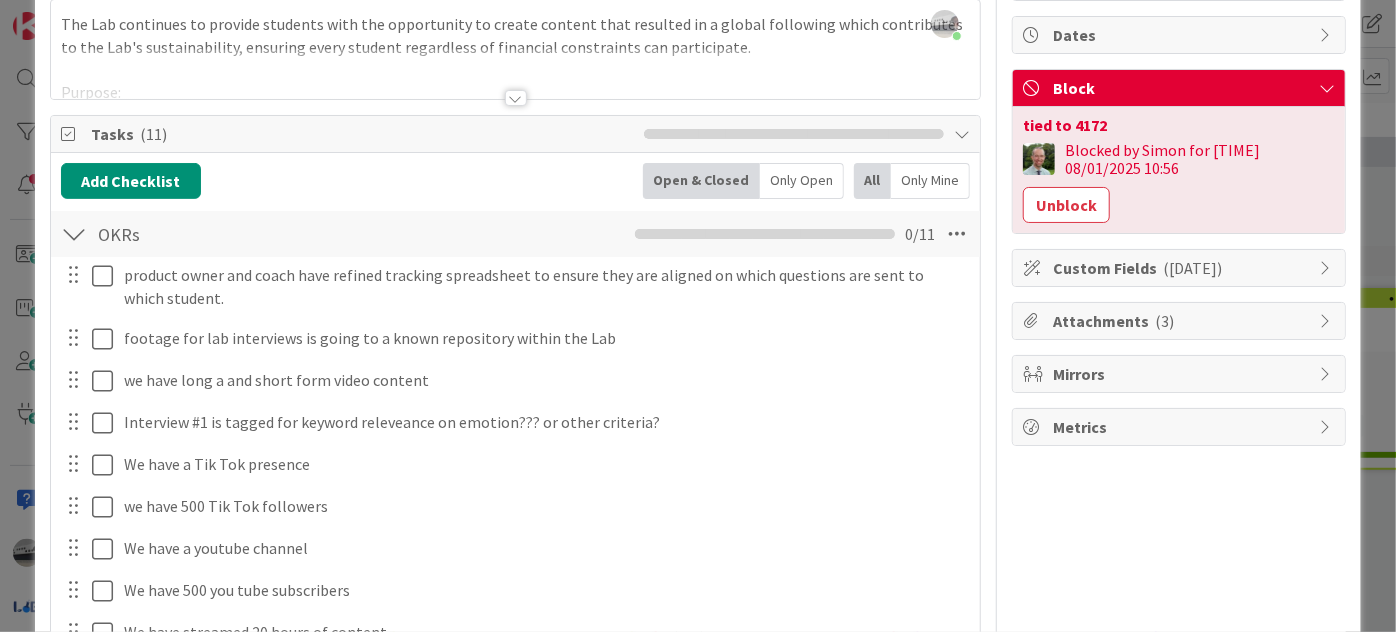 click at bounding box center [1327, 321] 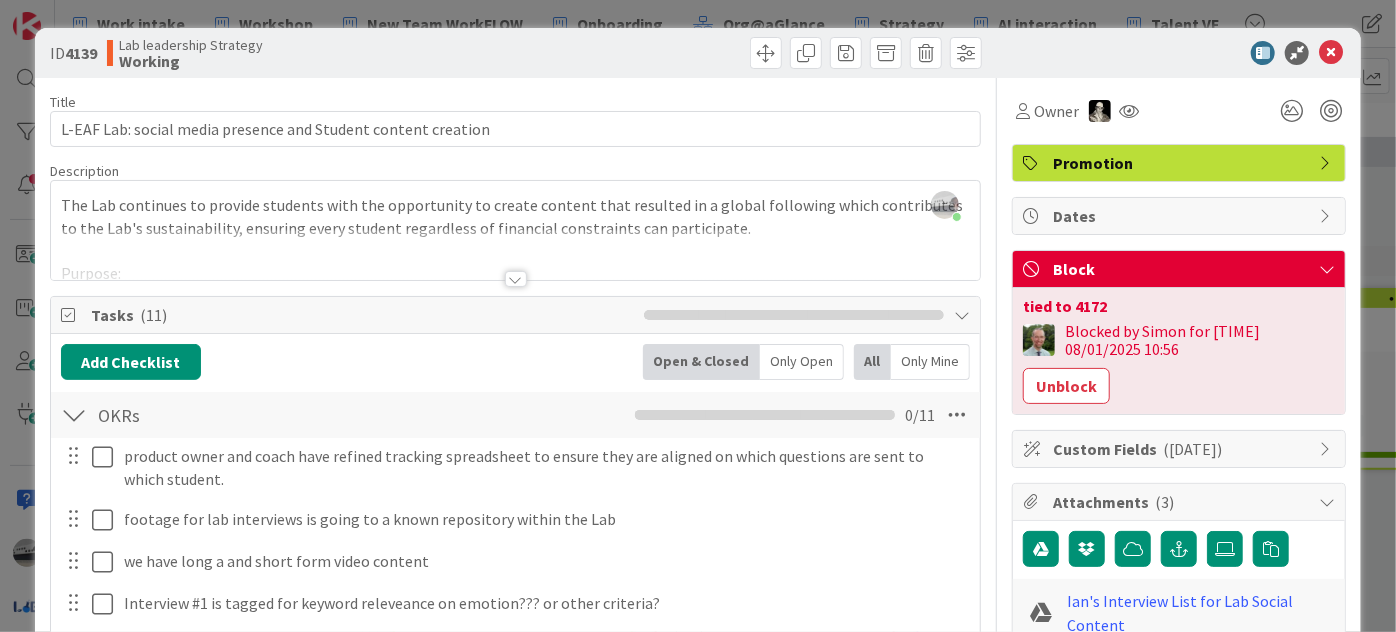 scroll, scrollTop: 0, scrollLeft: 0, axis: both 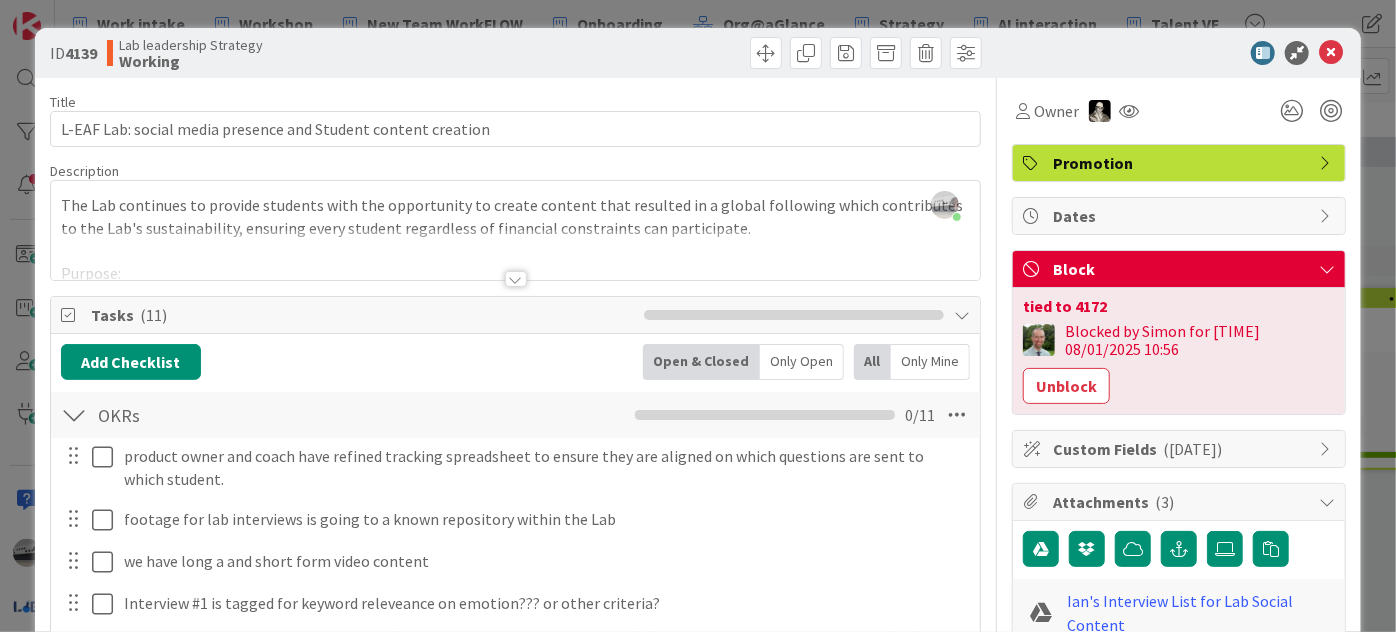 click at bounding box center (516, 279) 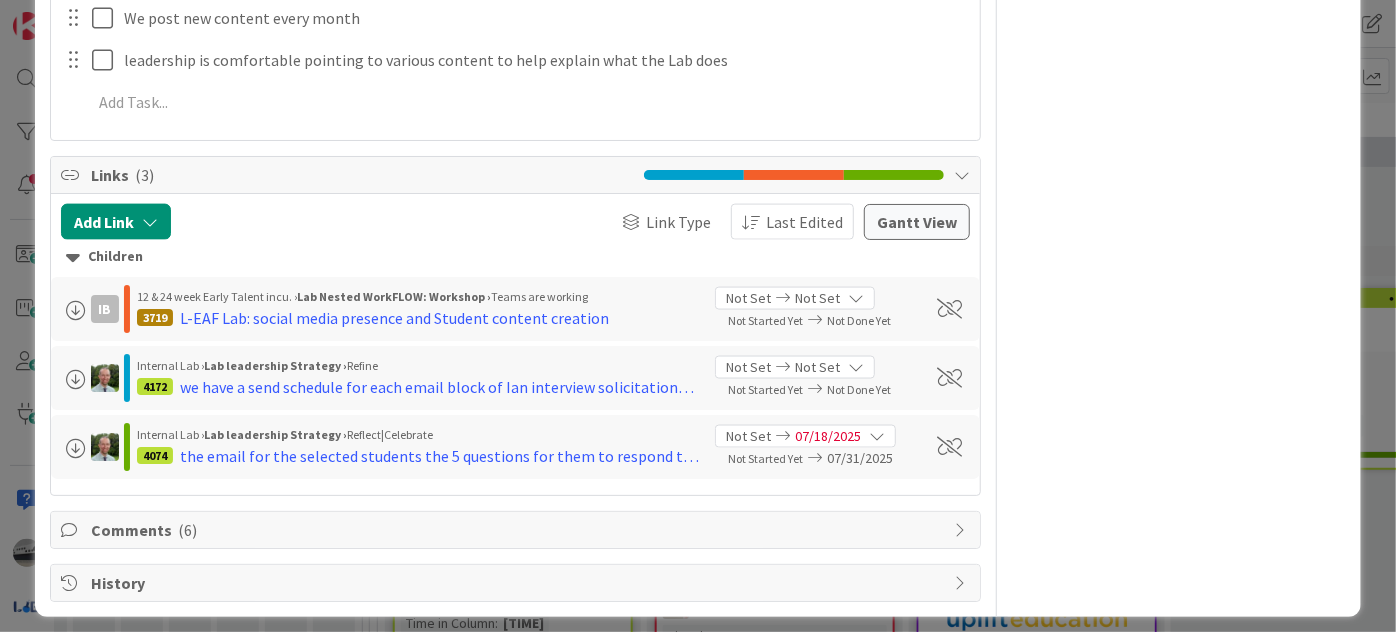 scroll, scrollTop: 1338, scrollLeft: 0, axis: vertical 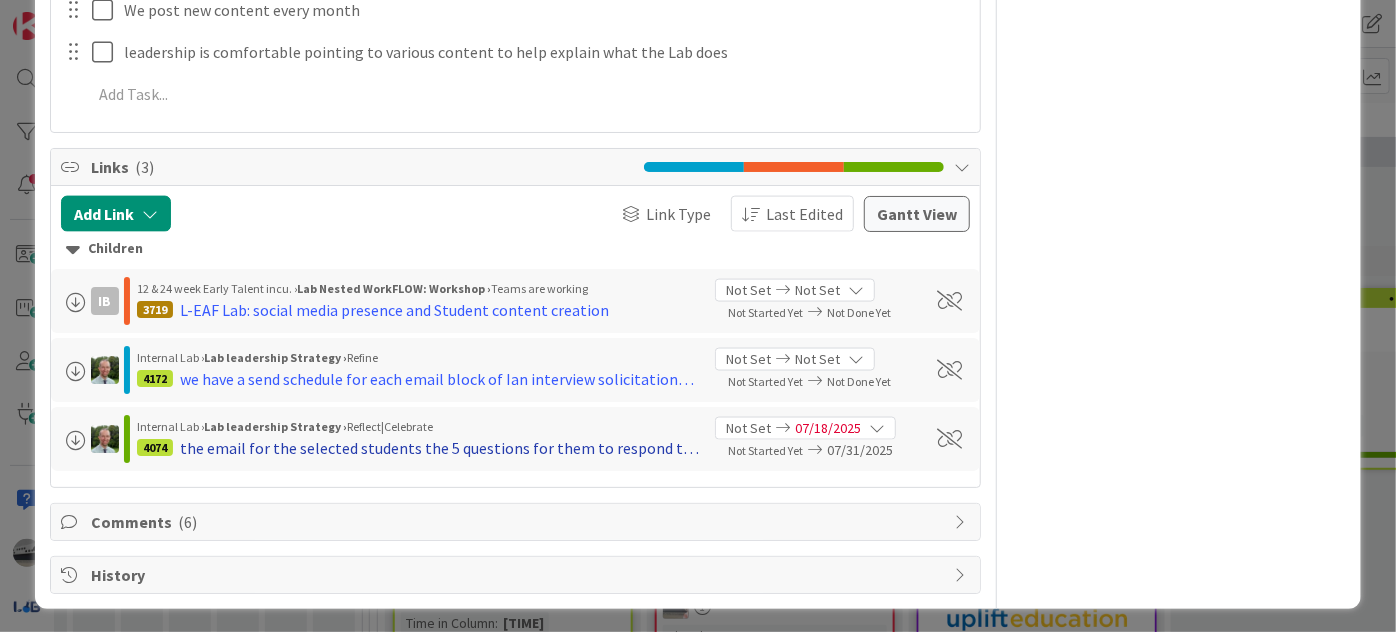 click on "the email for the selected students the 5 questions for them to respond to with [FIRST]" at bounding box center [440, 448] 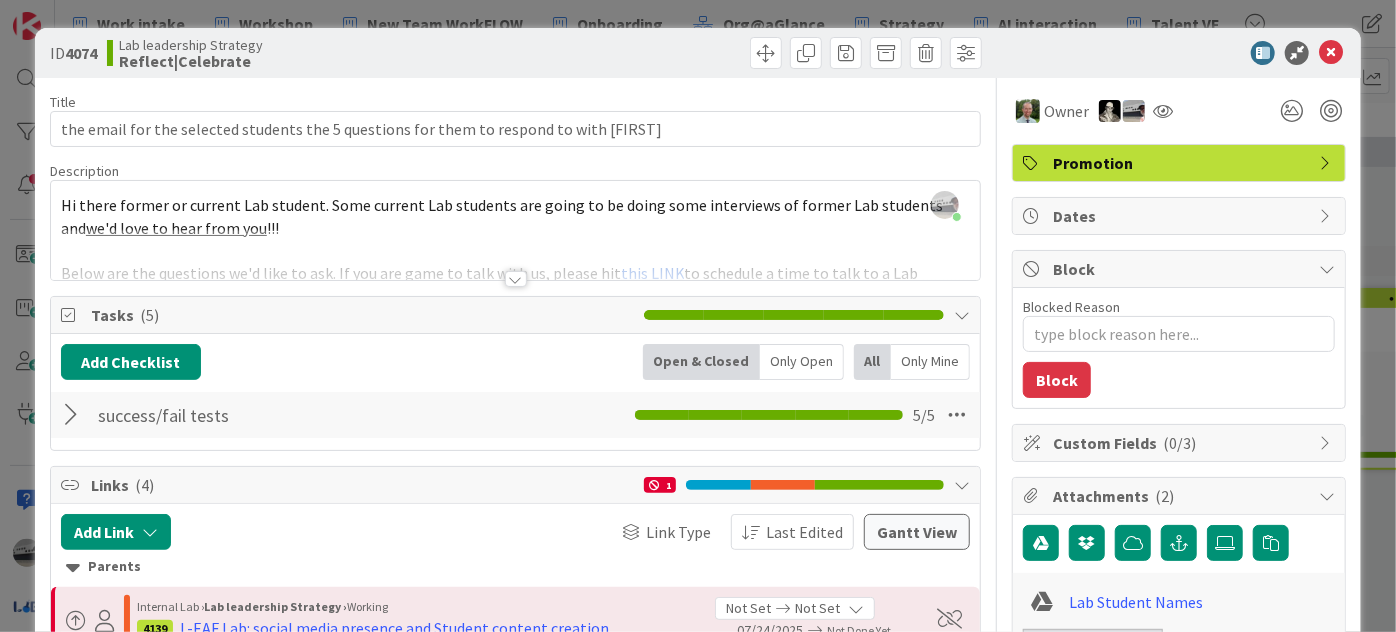 click at bounding box center (516, 279) 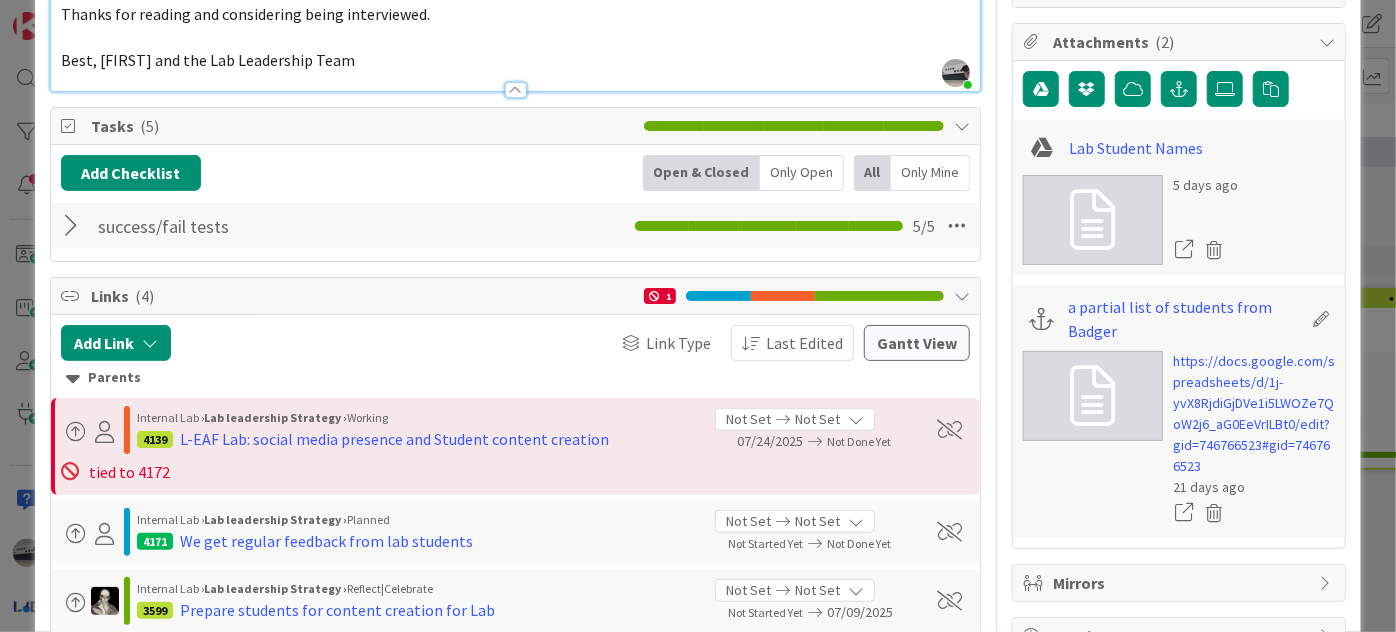 scroll, scrollTop: 363, scrollLeft: 0, axis: vertical 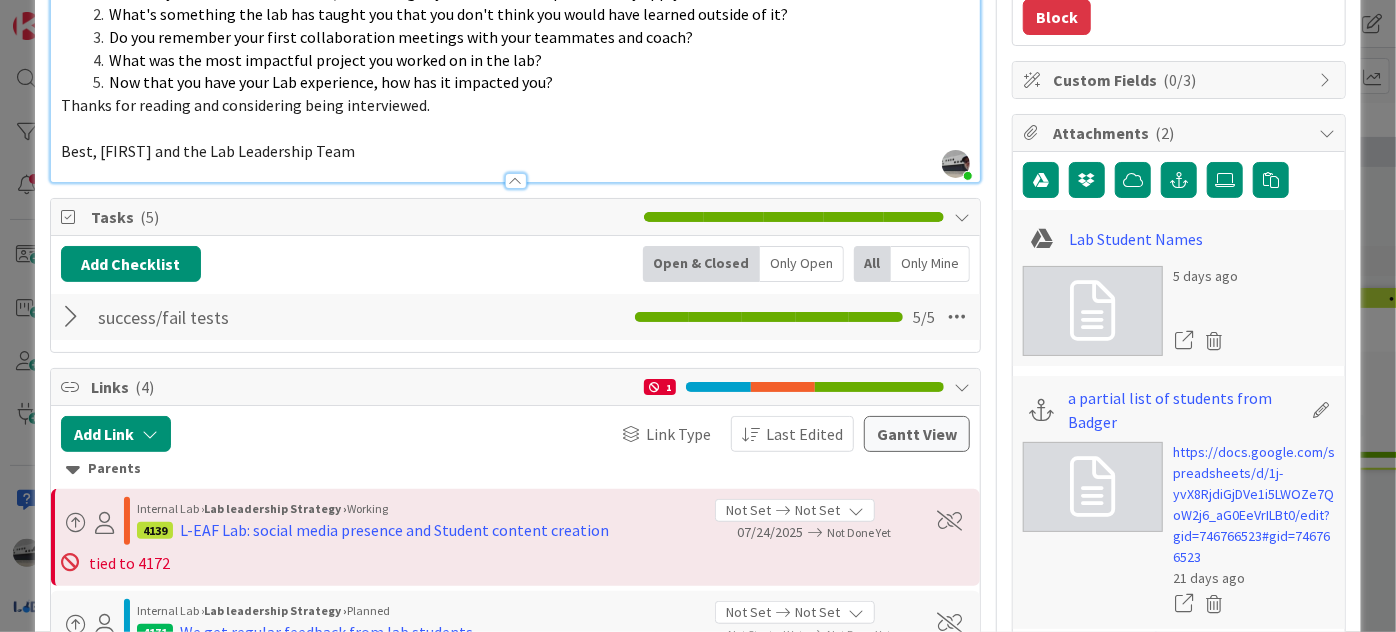 click at bounding box center (74, 317) 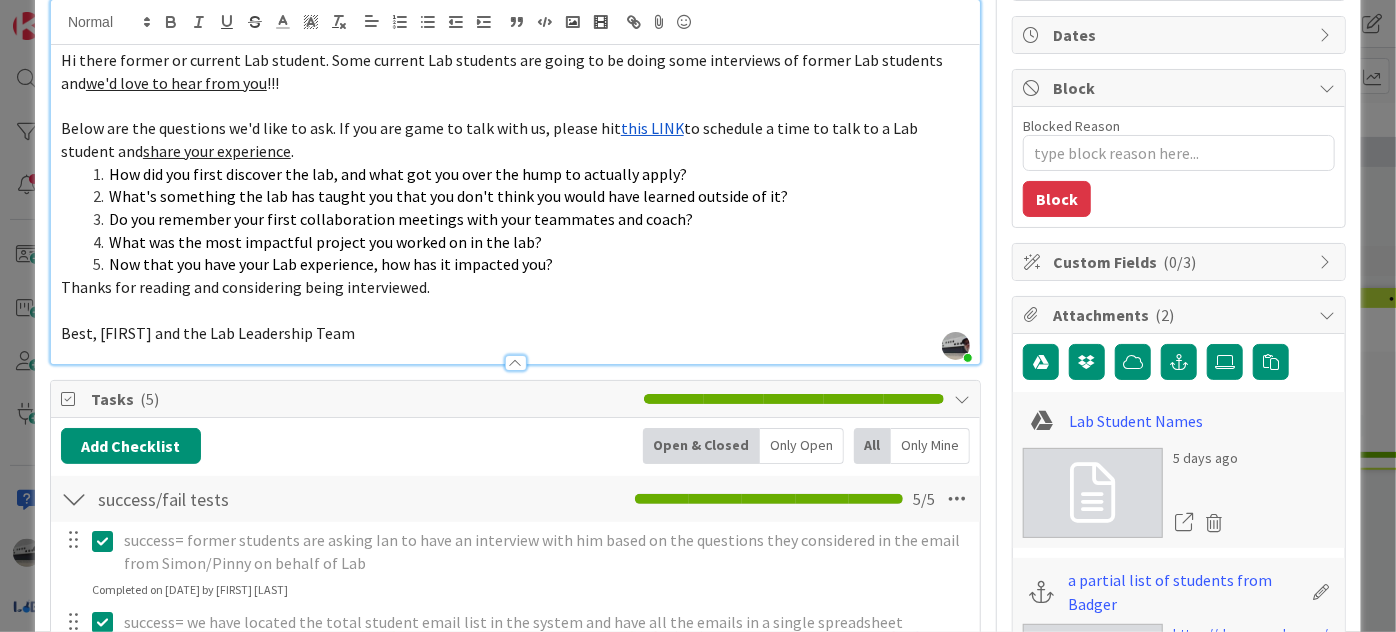 scroll, scrollTop: 90, scrollLeft: 0, axis: vertical 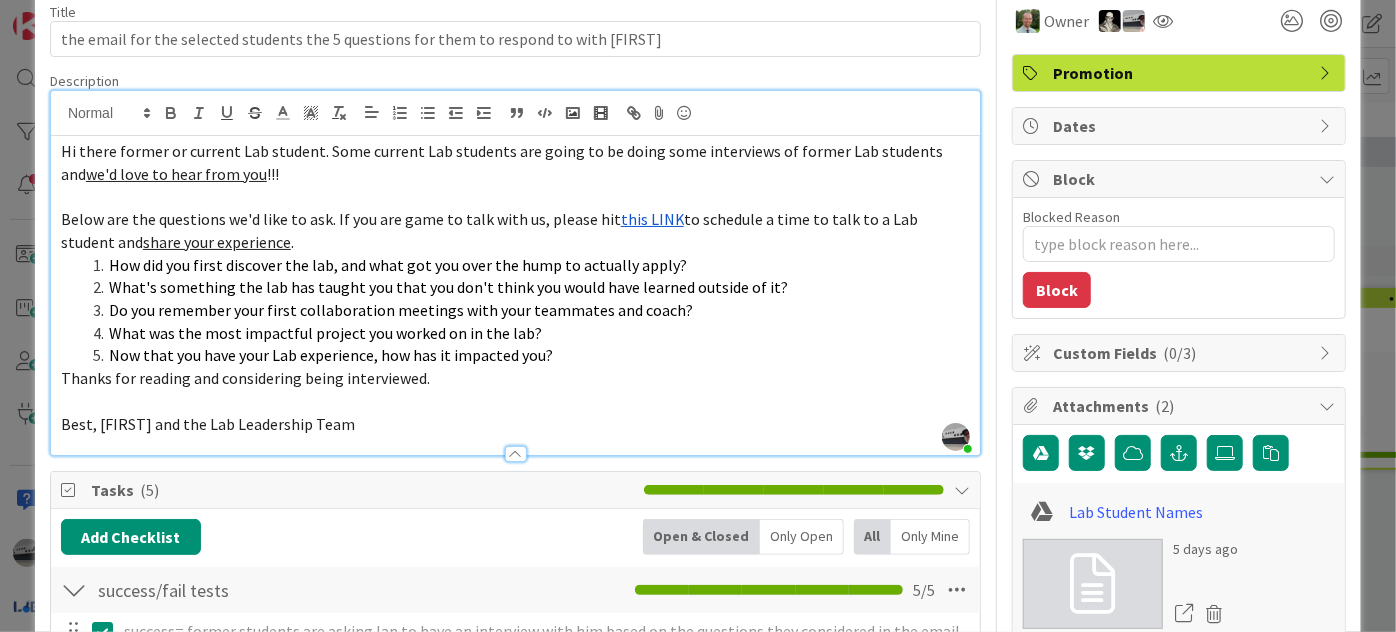 type on "x" 